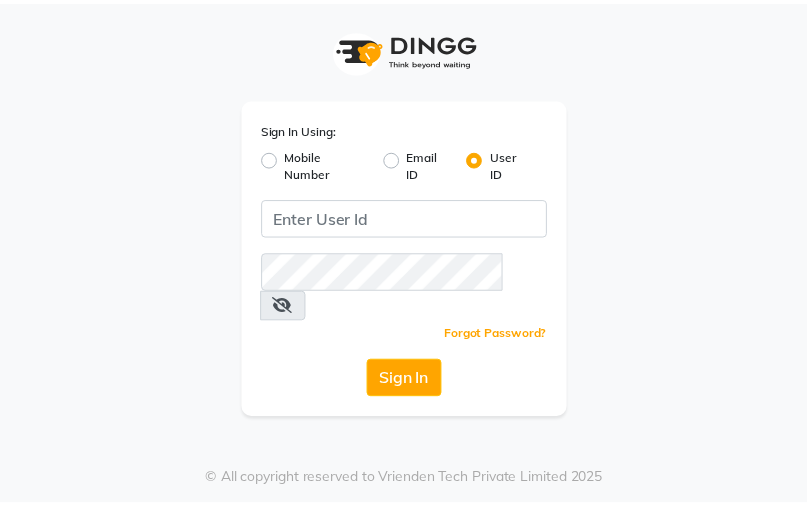 scroll, scrollTop: 0, scrollLeft: 0, axis: both 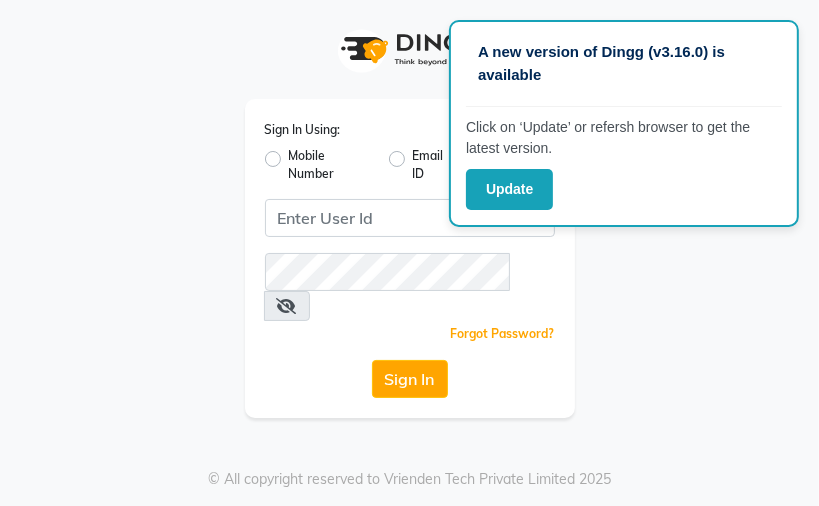 click on "Sign In Using: Mobile Number Email ID User ID  Remember me Forgot Password?  Sign In" 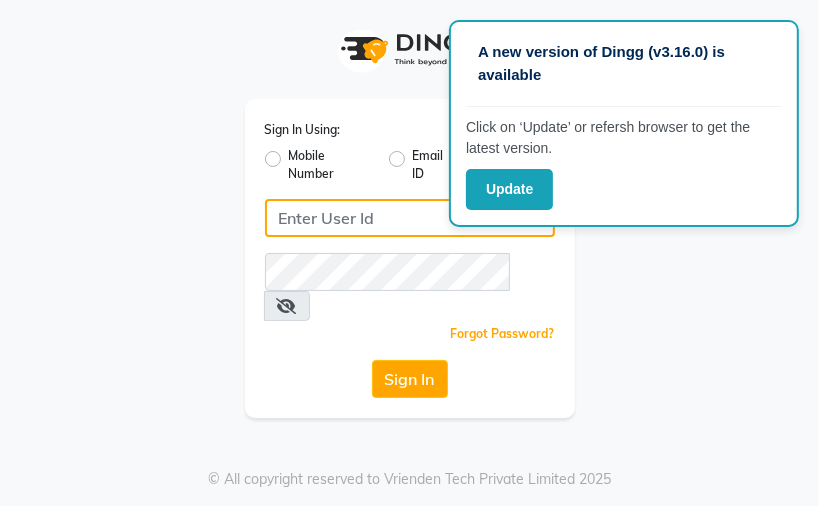 click 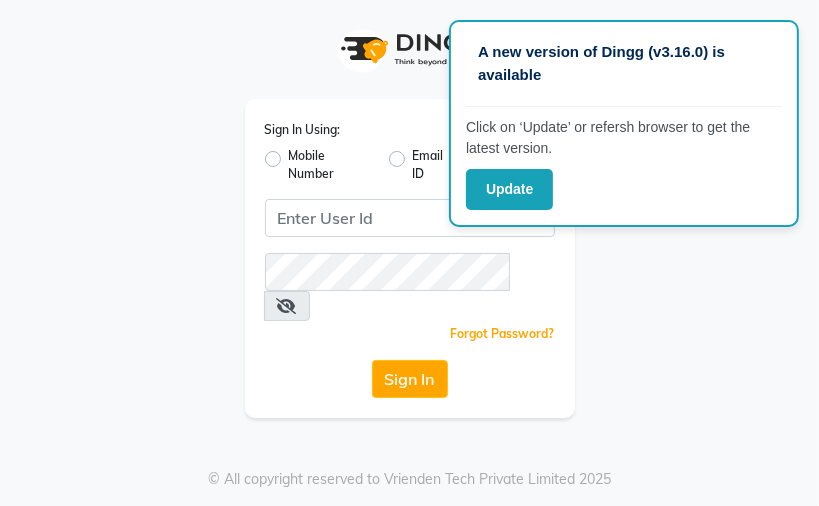 drag, startPoint x: 154, startPoint y: 270, endPoint x: 179, endPoint y: 264, distance: 25.70992 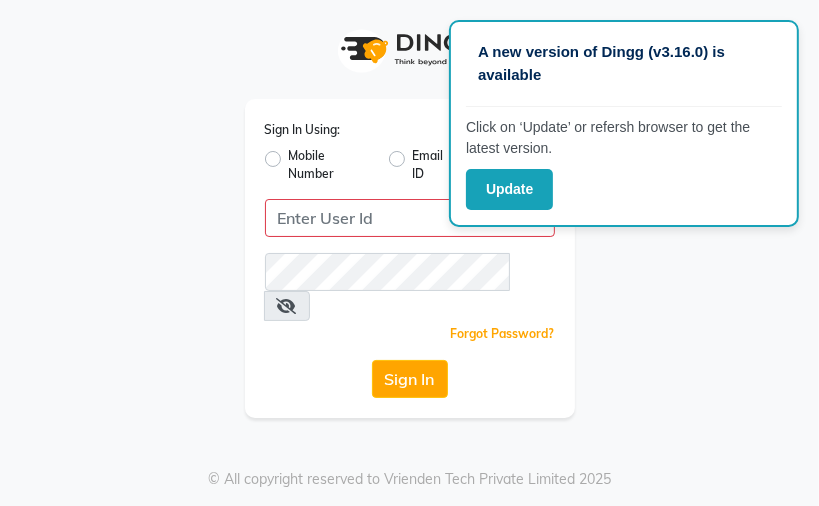 click on "Sign In Using: Mobile Number Email ID User ID  Remember me Forgot Password?  Sign In" 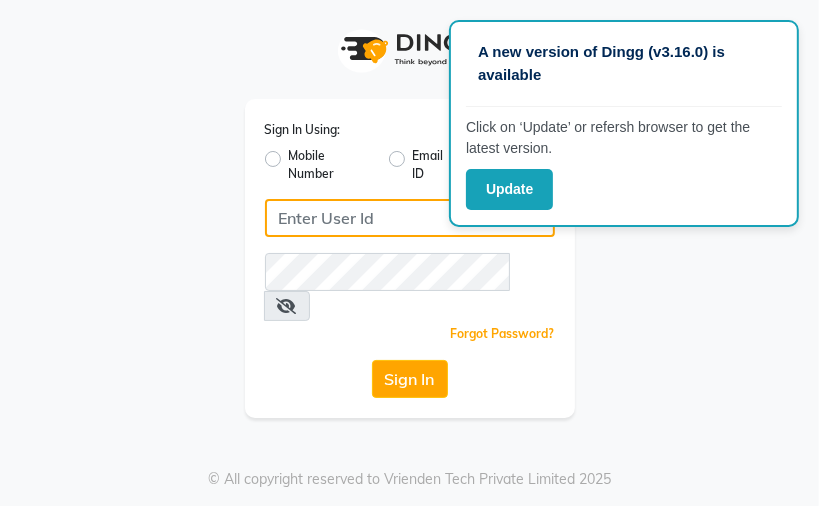 click 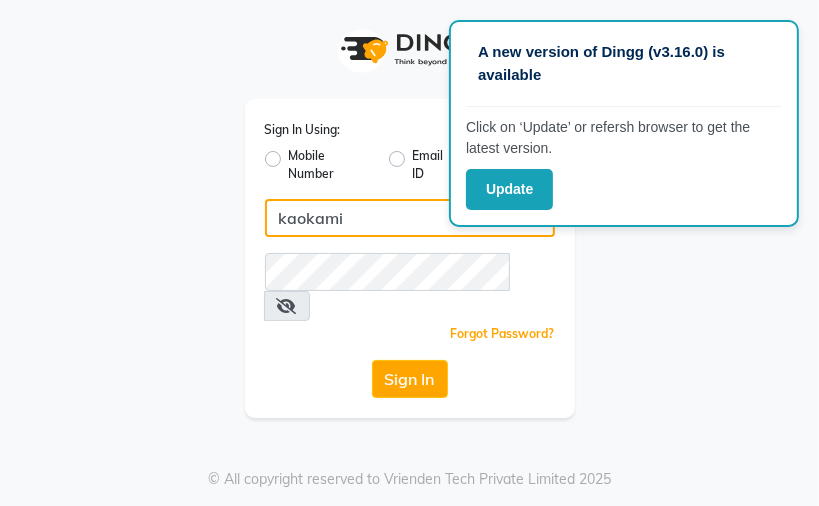 type on "kaokami" 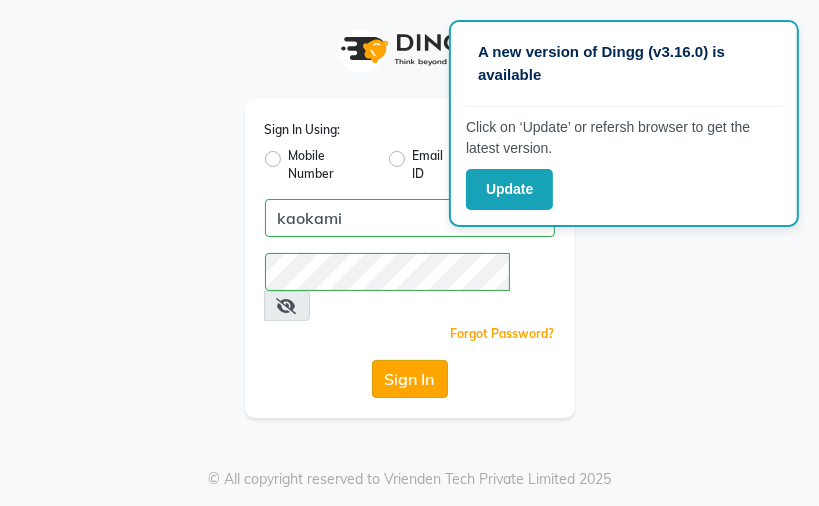 click on "Sign In" 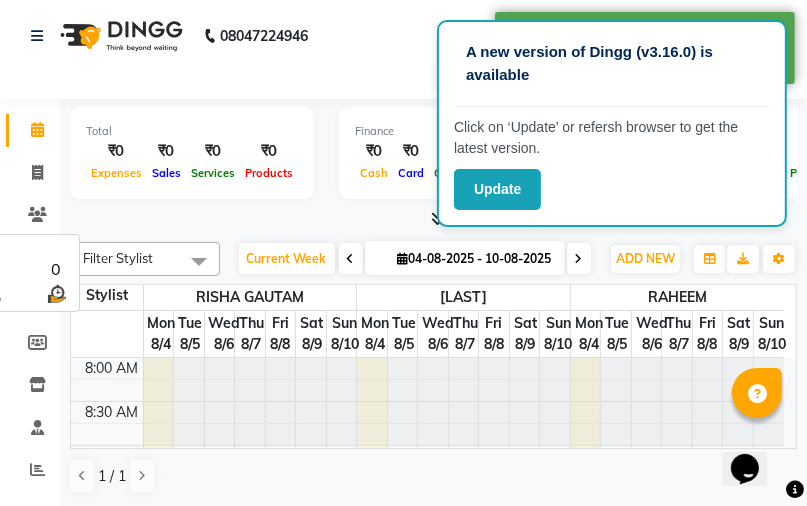 scroll, scrollTop: 0, scrollLeft: 0, axis: both 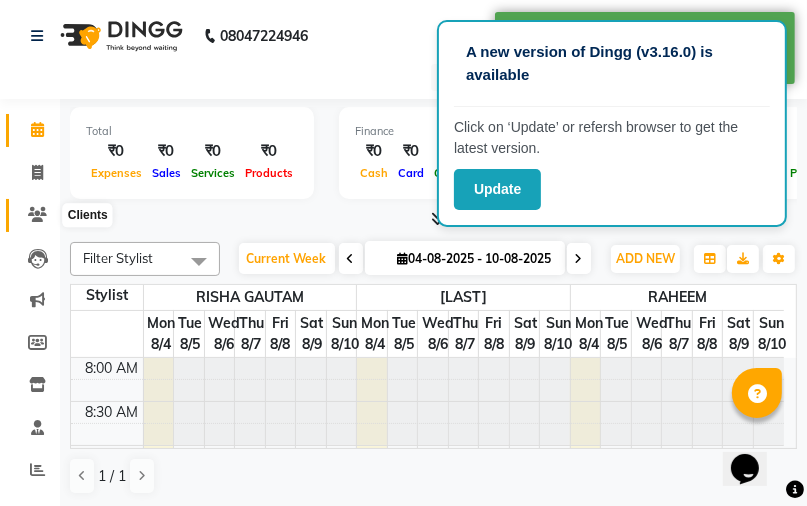 click 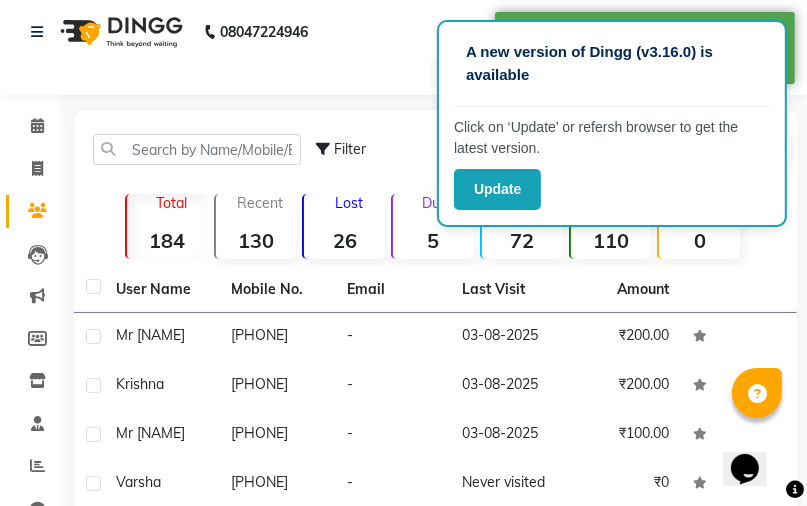 scroll, scrollTop: 0, scrollLeft: 0, axis: both 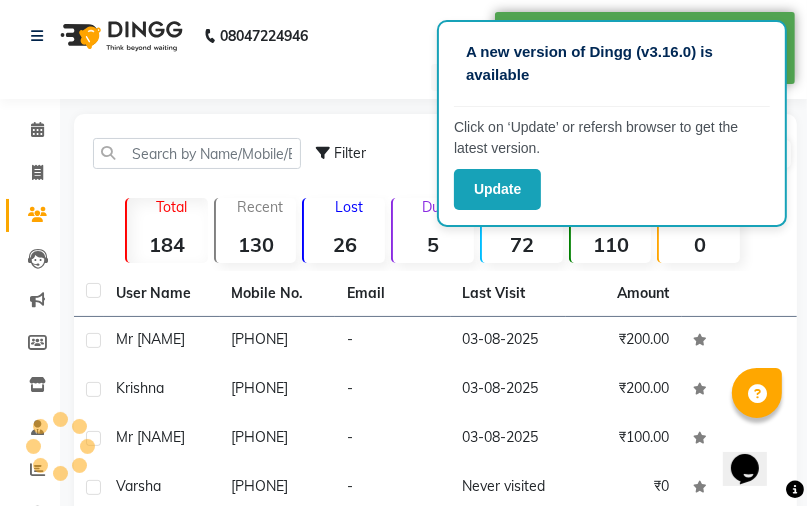 click on "Select Location × Kao & Kami, Kurla East" at bounding box center [403, 77] 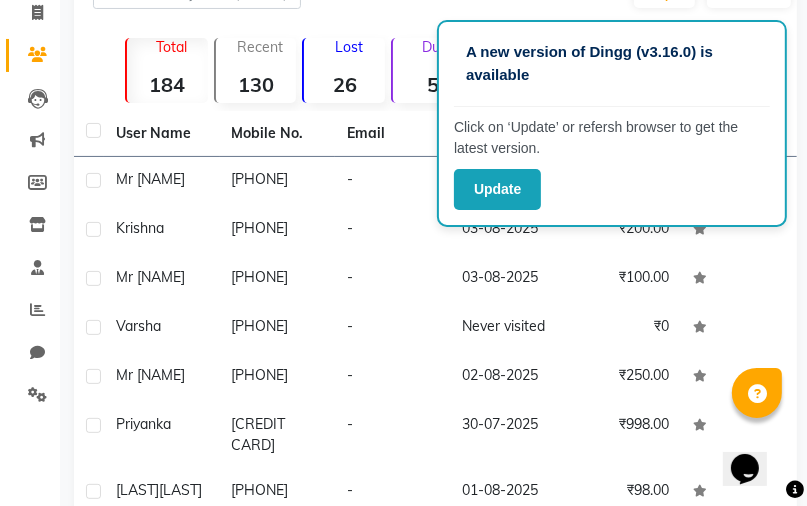 scroll, scrollTop: 80, scrollLeft: 0, axis: vertical 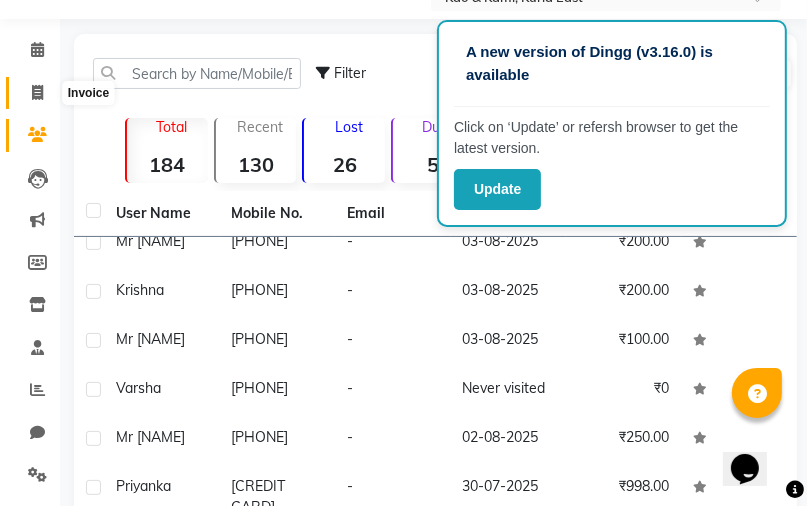 click 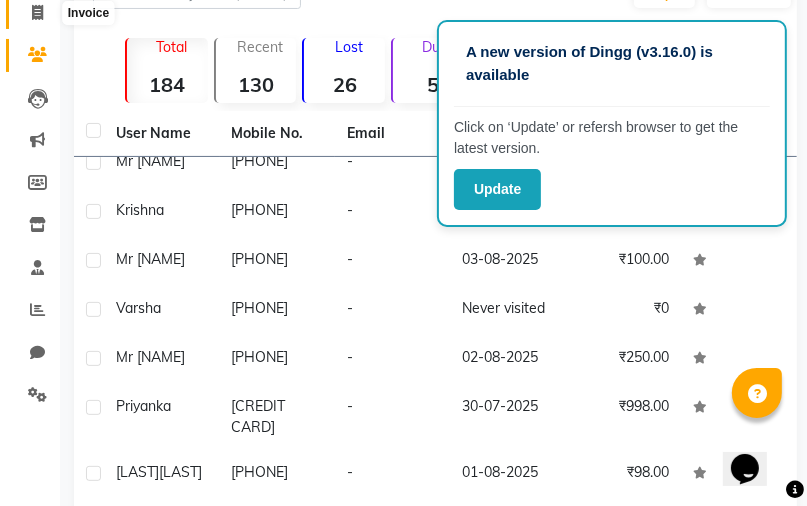 select on "7904" 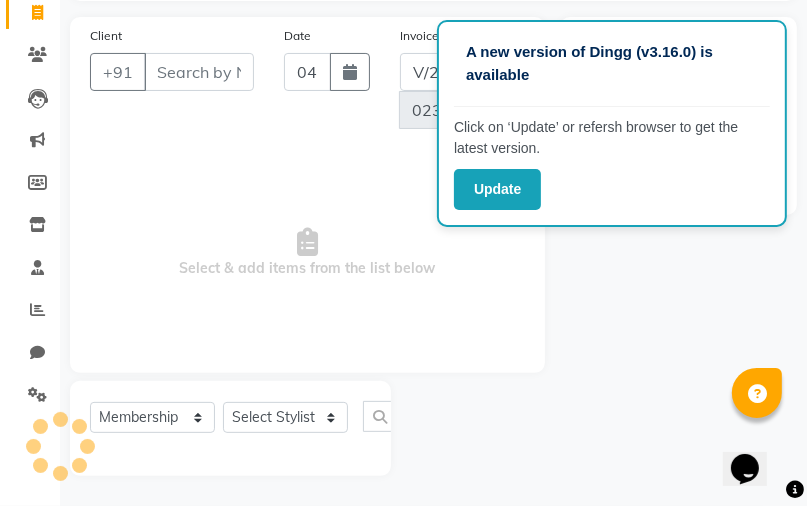 scroll, scrollTop: 264, scrollLeft: 0, axis: vertical 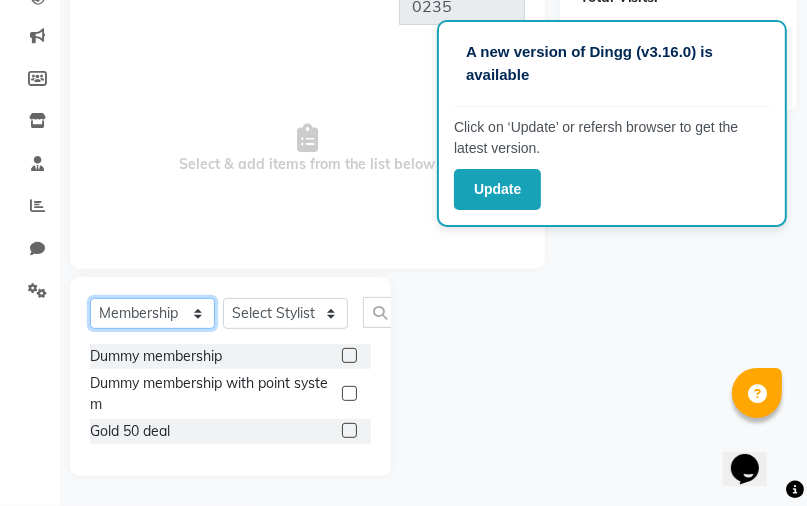 click on "Select  Service  Product  Membership  Package Voucher Prepaid Gift Card" 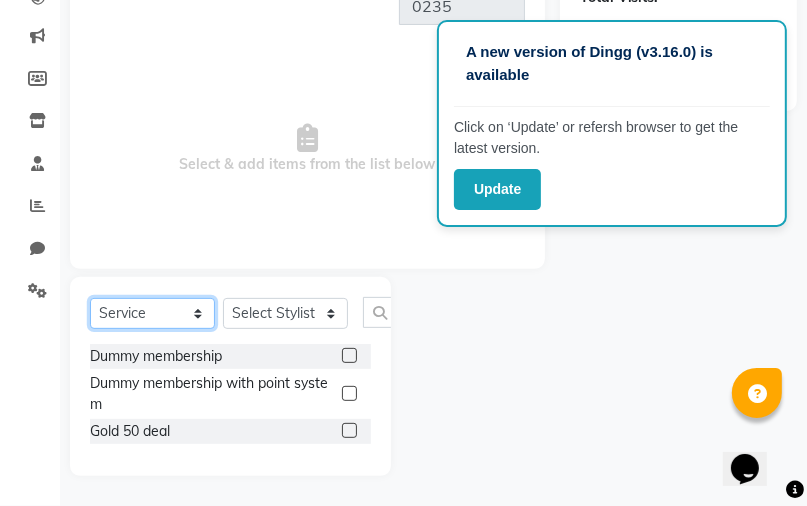 click on "Select  Service  Product  Membership  Package Voucher Prepaid Gift Card" 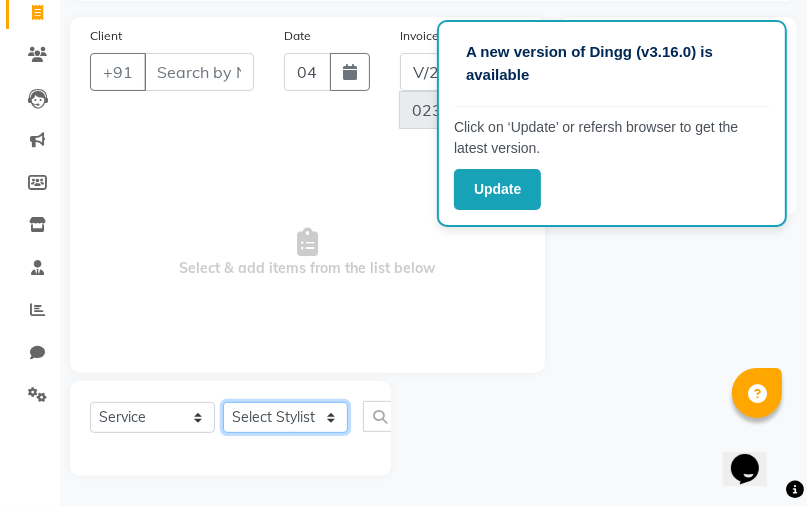 click on "Select Stylist JAFRIN RAHEEM RISHA  GAUTAM" 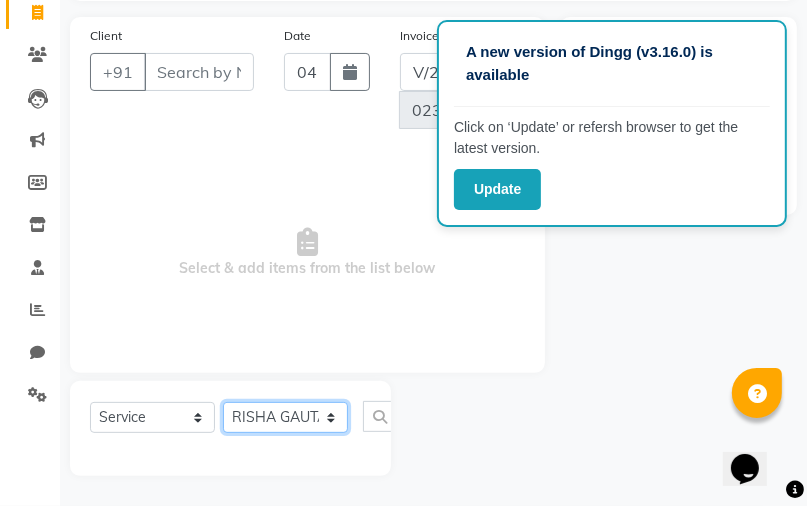 click on "Select Stylist JAFRIN RAHEEM RISHA  GAUTAM" 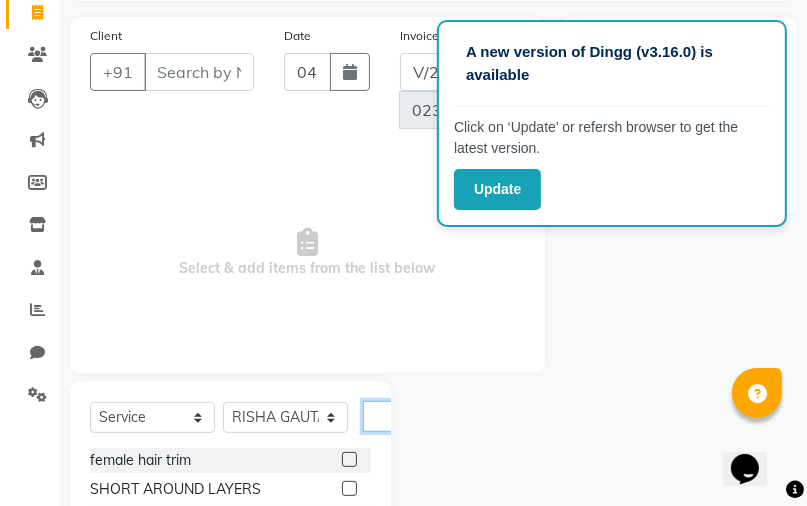click 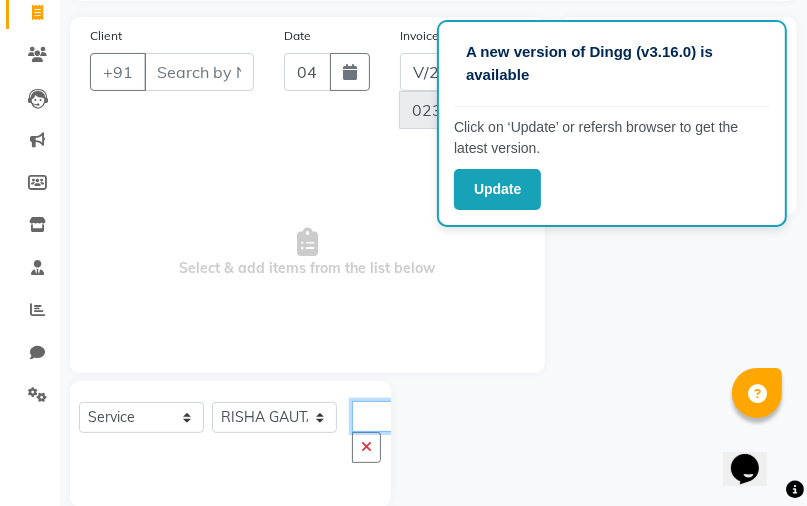 scroll, scrollTop: 0, scrollLeft: 30, axis: horizontal 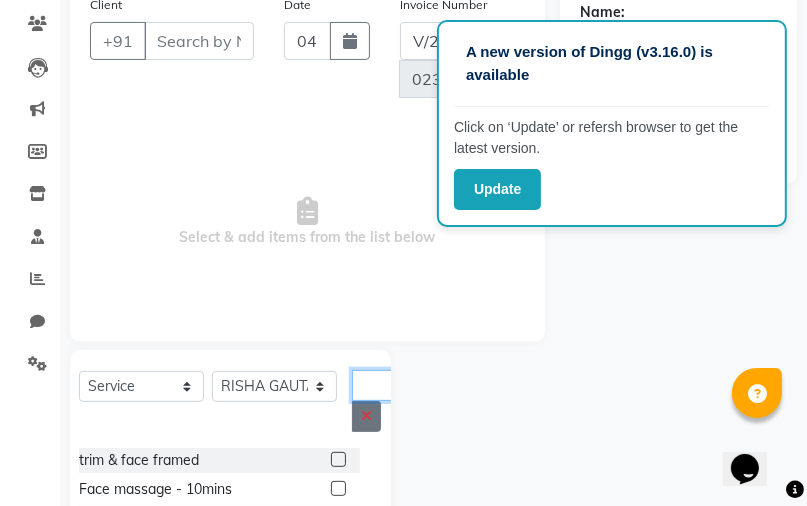 type on "f" 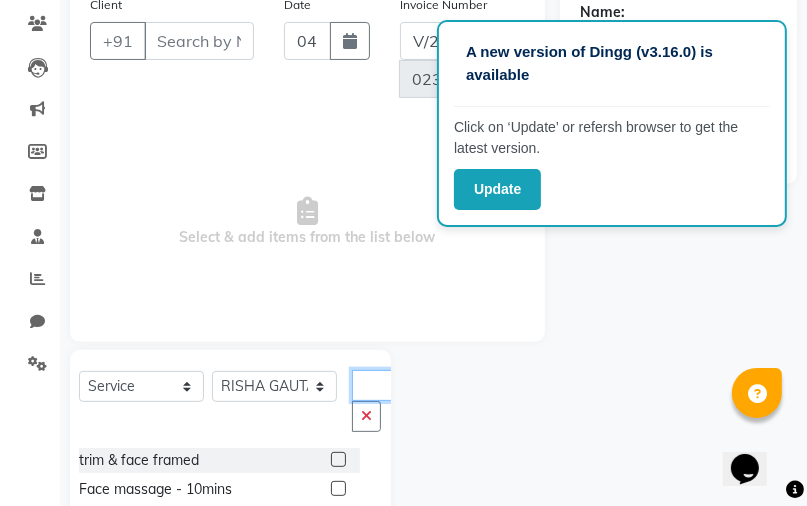 scroll, scrollTop: 0, scrollLeft: 18, axis: horizontal 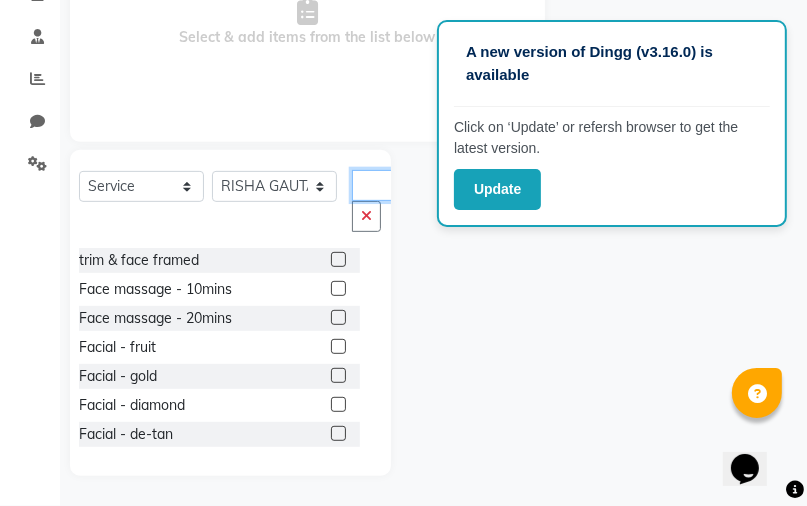 type on "fac" 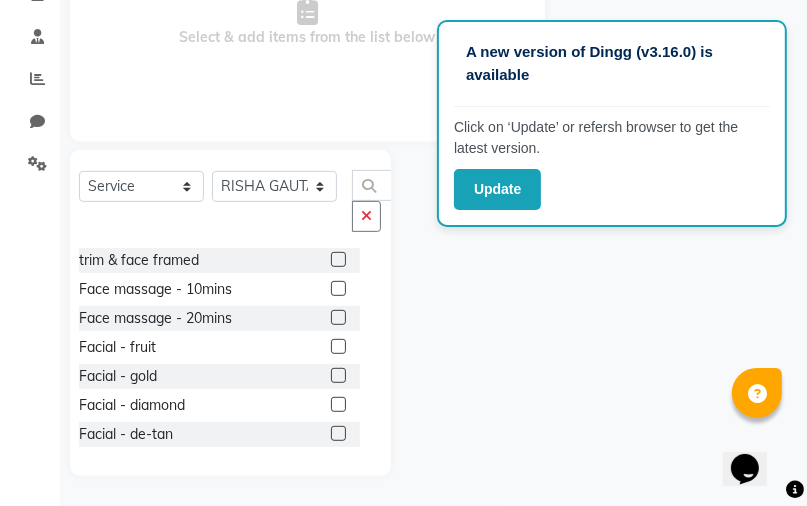 click 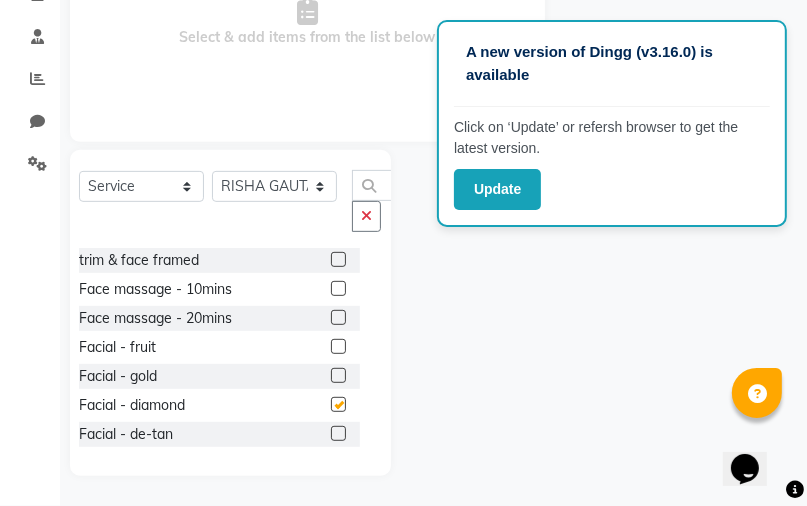 scroll, scrollTop: 0, scrollLeft: 0, axis: both 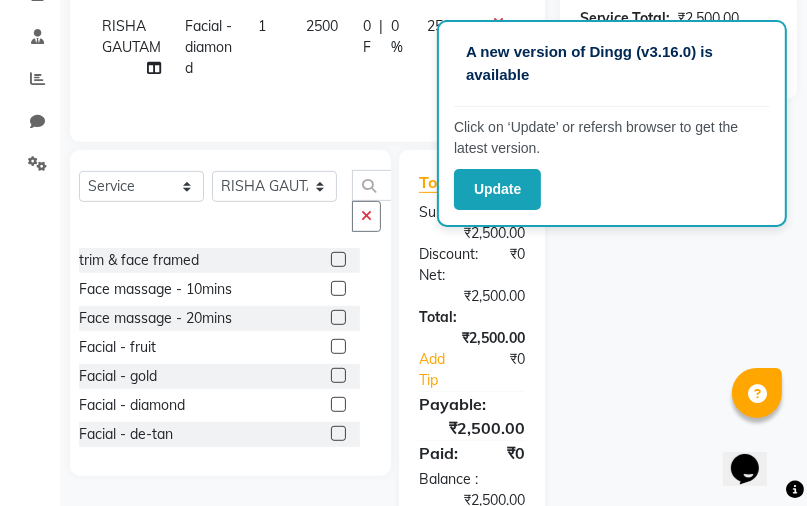 checkbox on "false" 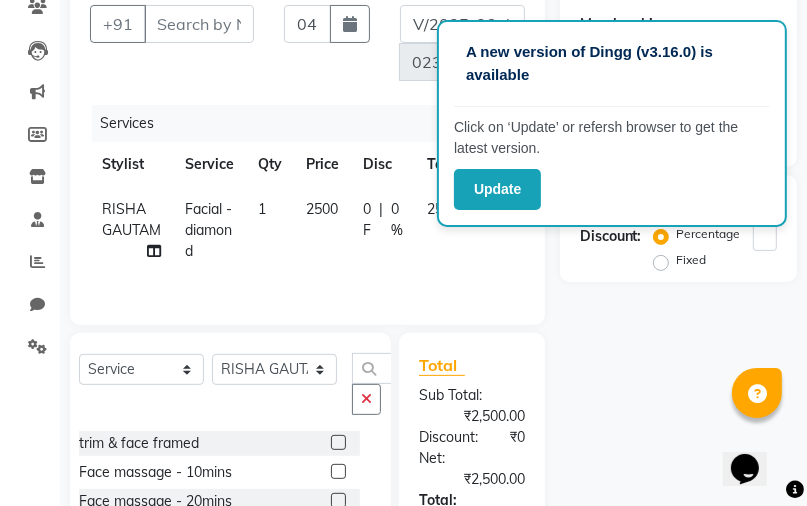 scroll, scrollTop: 151, scrollLeft: 0, axis: vertical 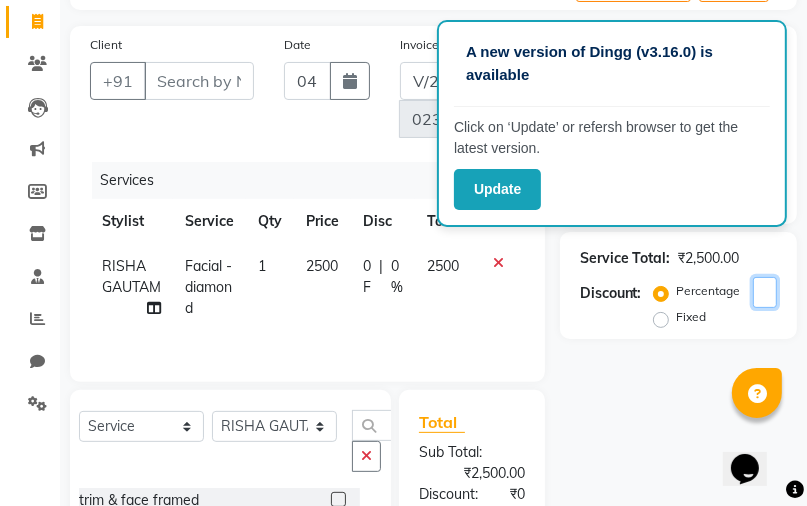 click 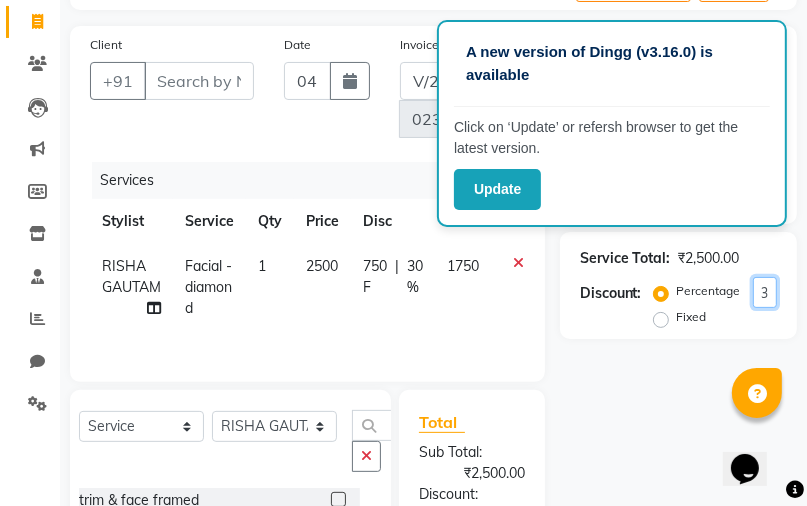 scroll, scrollTop: 0, scrollLeft: 9, axis: horizontal 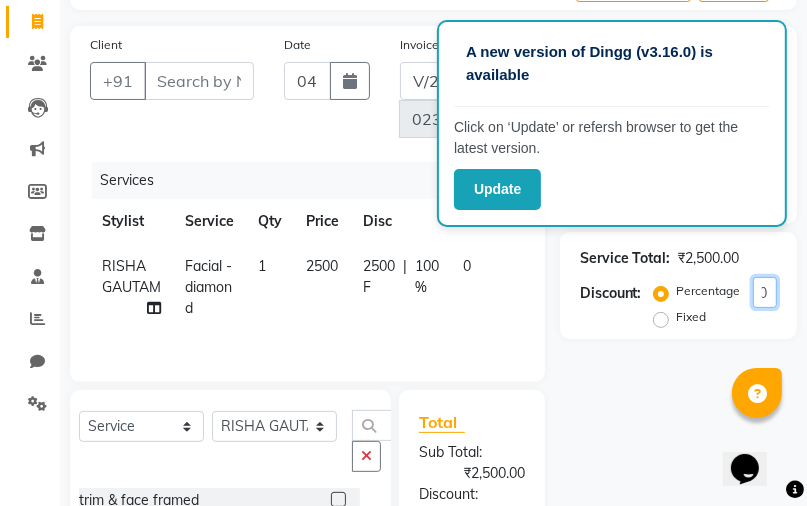 click on "100" 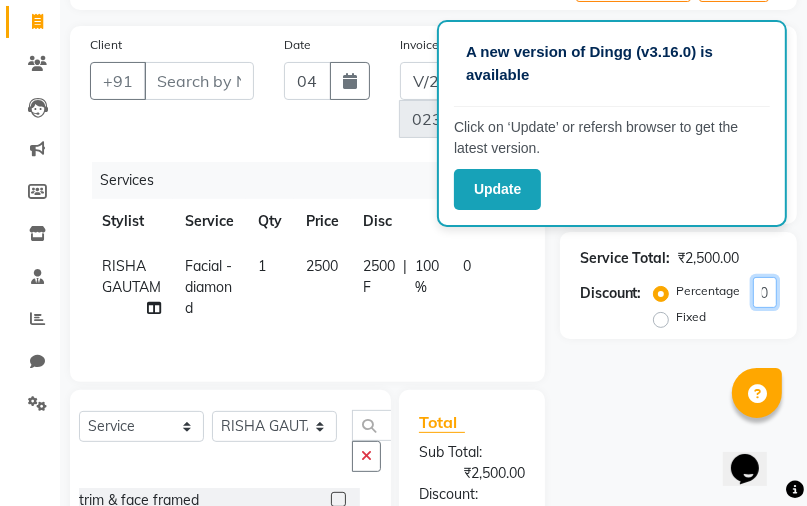 scroll, scrollTop: 0, scrollLeft: 18, axis: horizontal 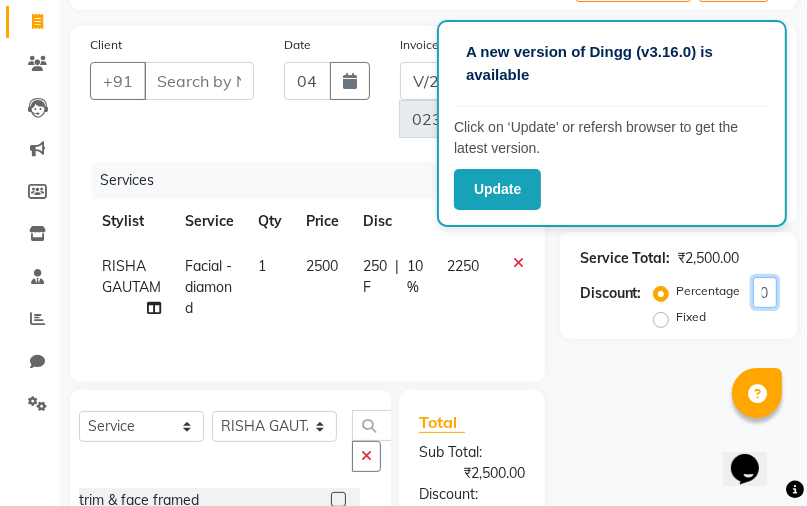 type on "1" 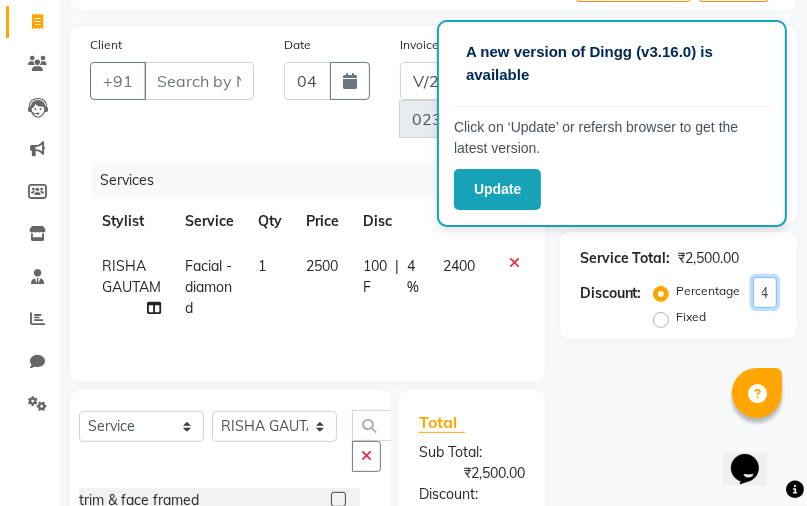 scroll, scrollTop: 0, scrollLeft: 9, axis: horizontal 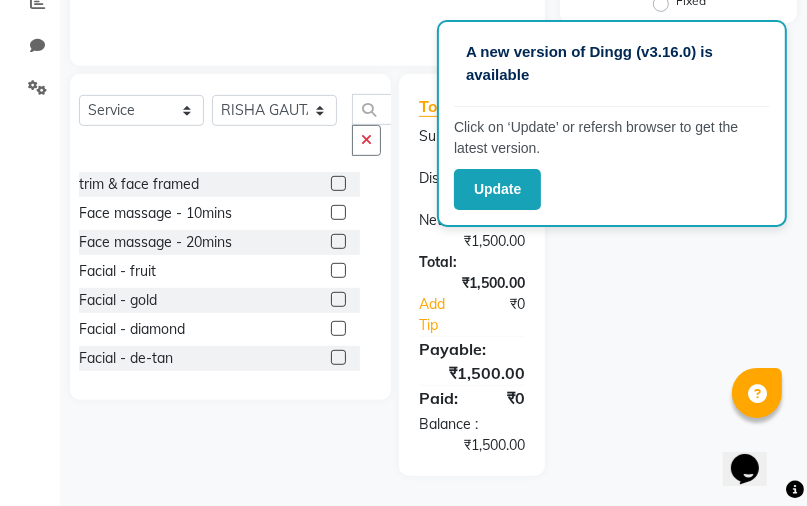 type on "40" 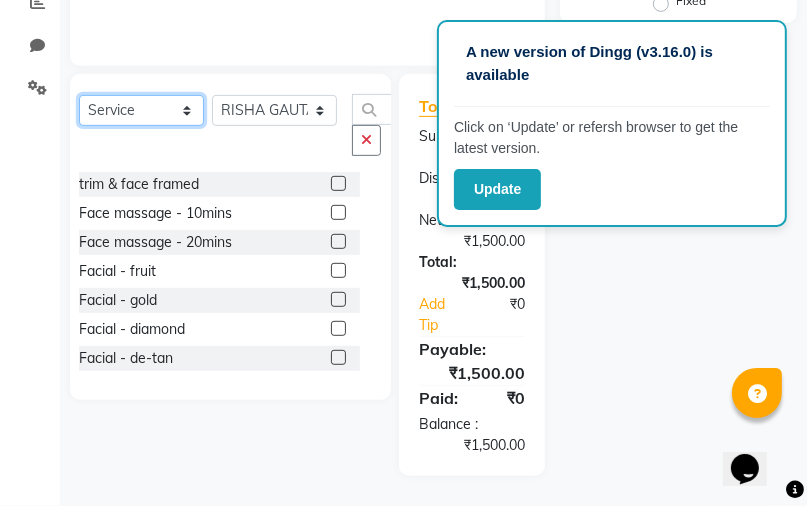 click on "Select  Service  Product  Membership  Package Voucher Prepaid Gift Card" 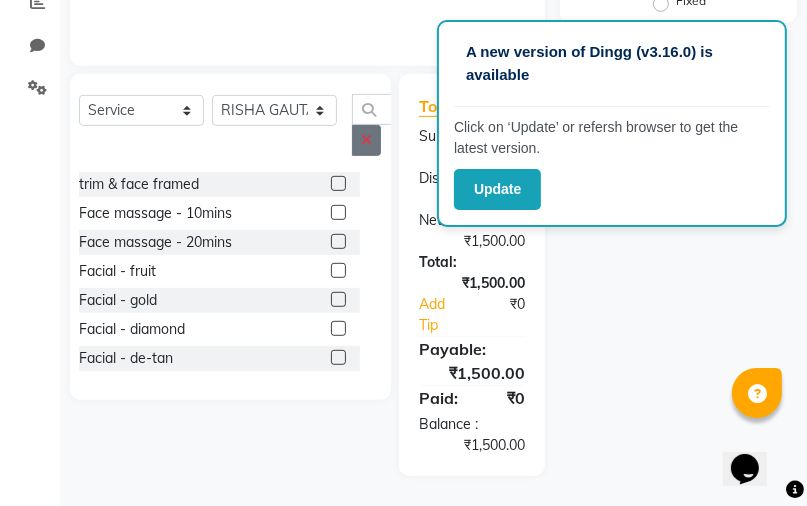 click 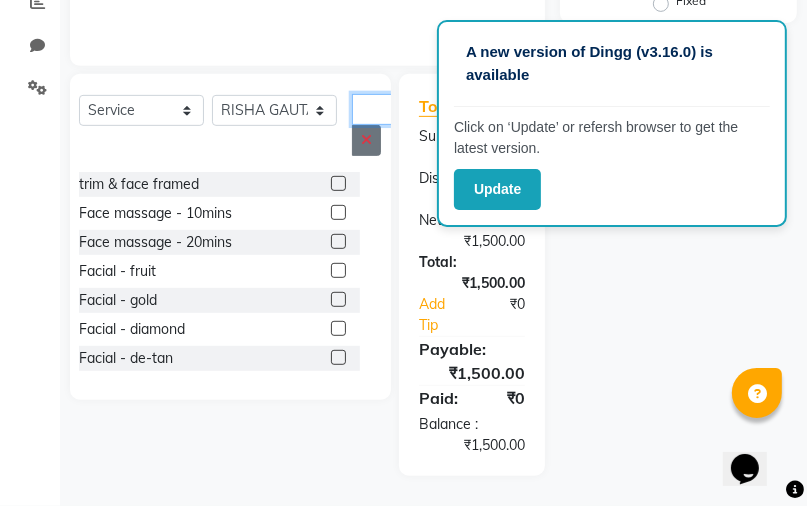 type 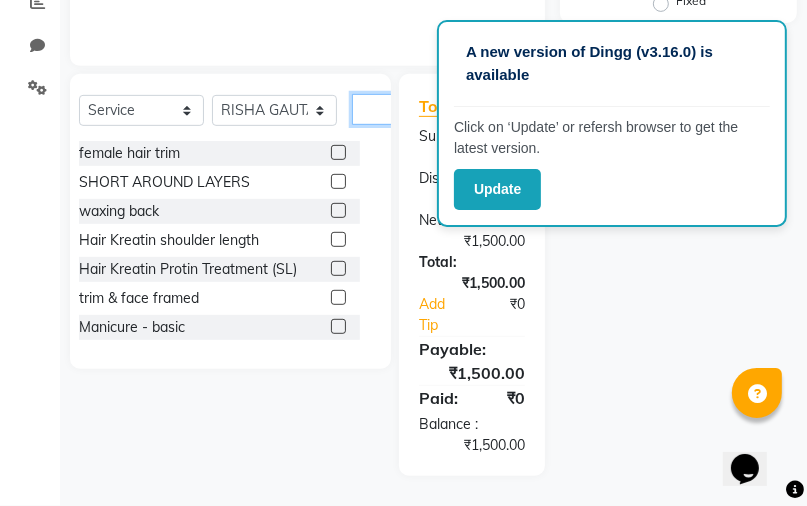 scroll, scrollTop: 0, scrollLeft: 19, axis: horizontal 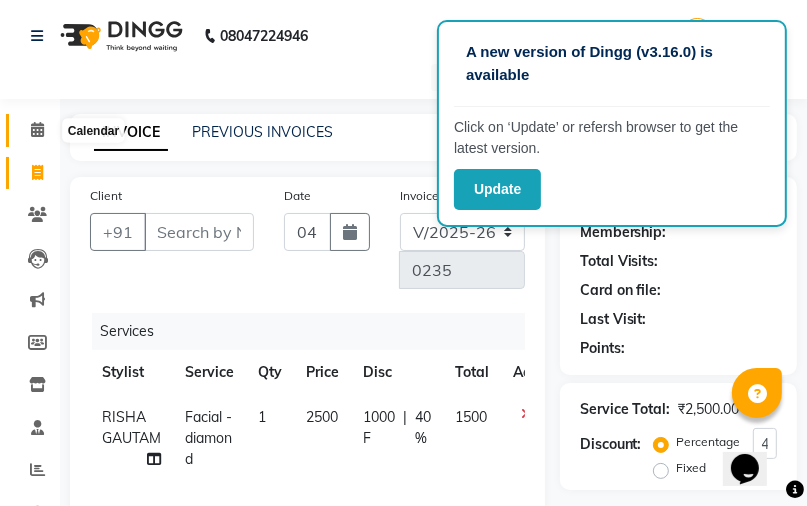 click 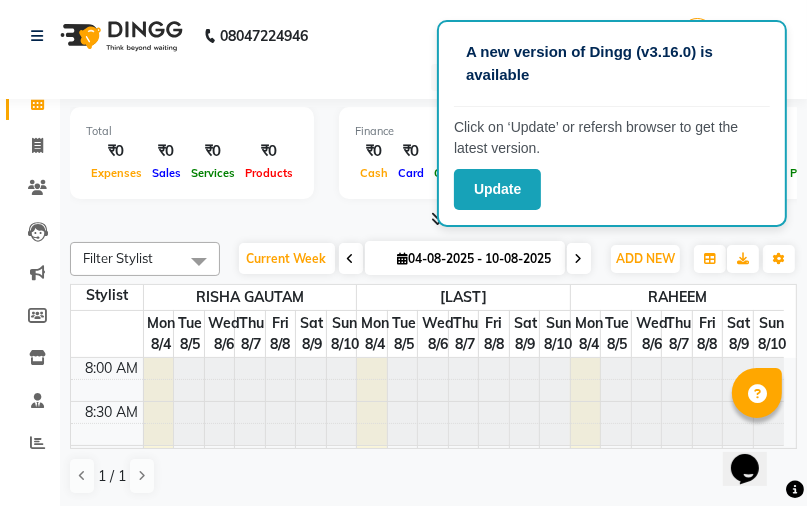 scroll, scrollTop: 0, scrollLeft: 0, axis: both 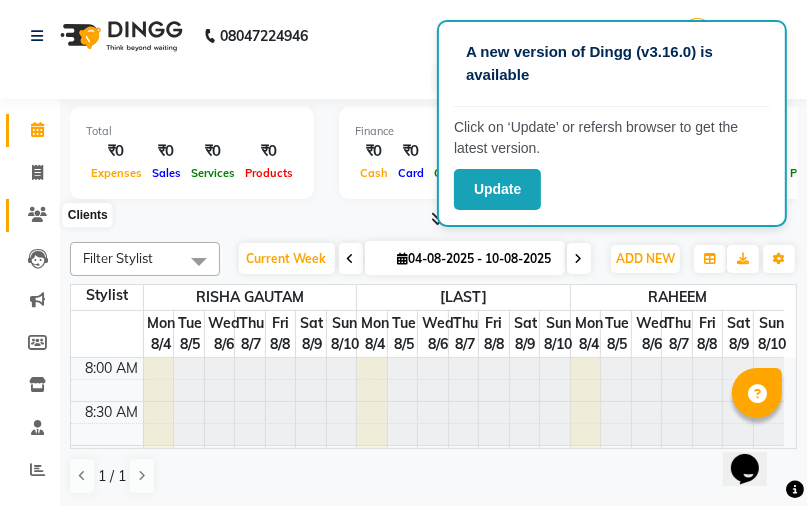 click 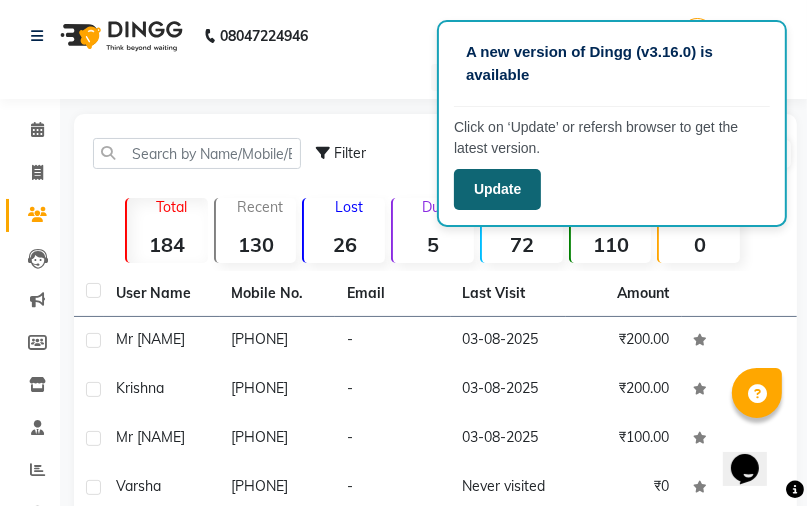 click on "Update" 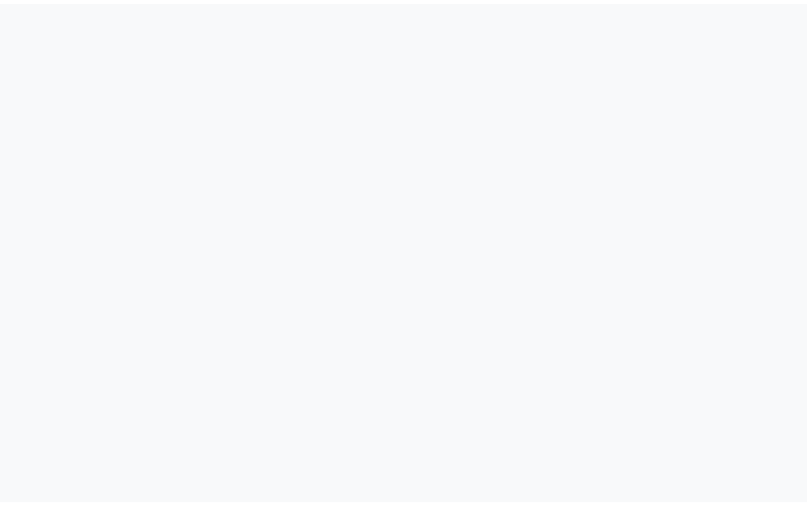 scroll, scrollTop: 0, scrollLeft: 0, axis: both 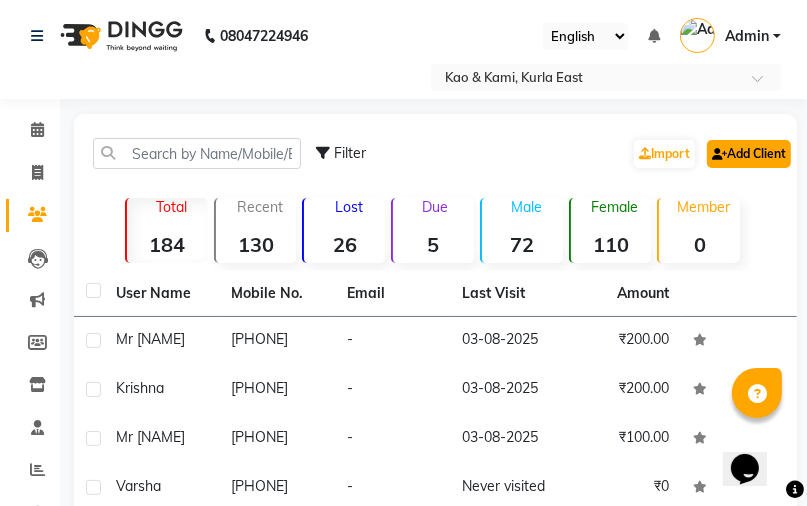 click on "Add Client" 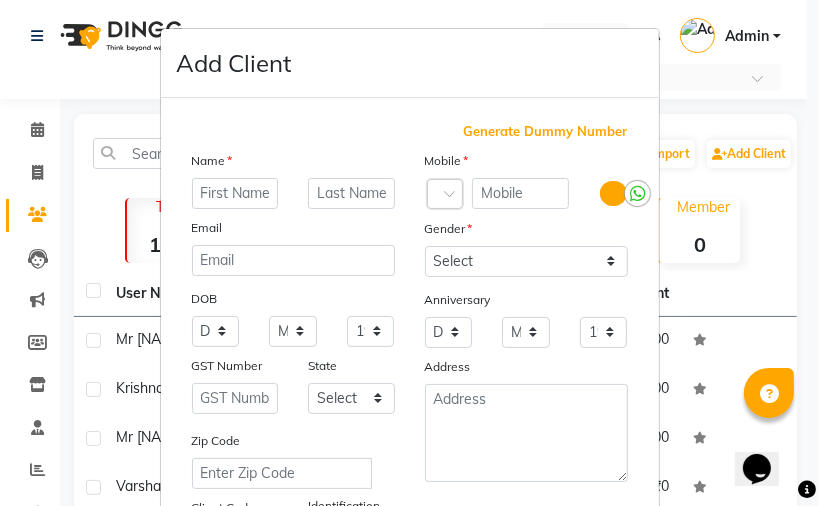 click at bounding box center (235, 193) 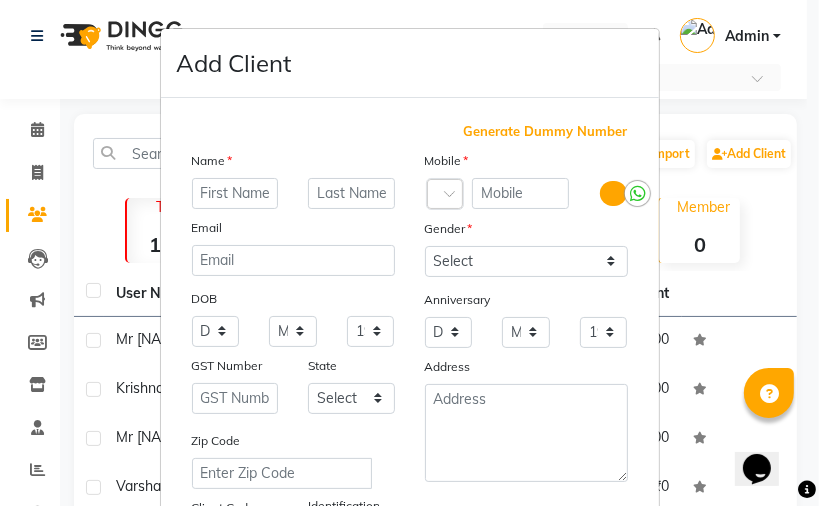 drag, startPoint x: 770, startPoint y: 347, endPoint x: 767, endPoint y: 368, distance: 21.213203 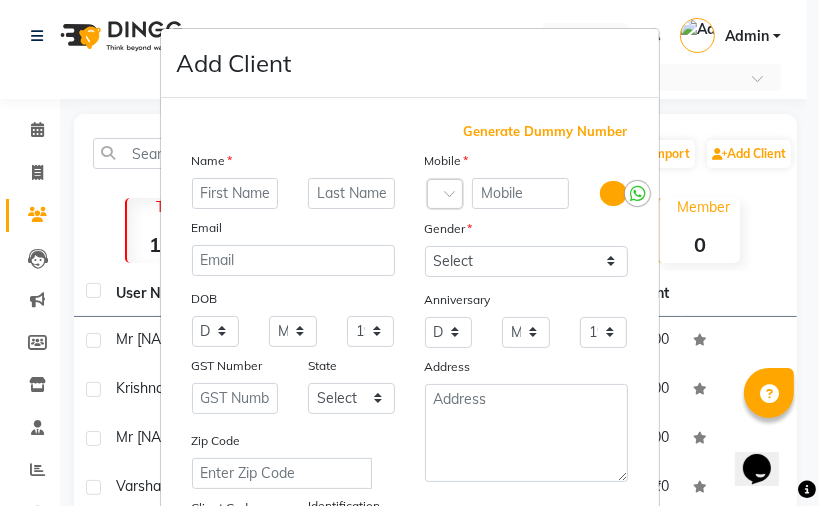 drag, startPoint x: 767, startPoint y: 368, endPoint x: 320, endPoint y: 12, distance: 571.44116 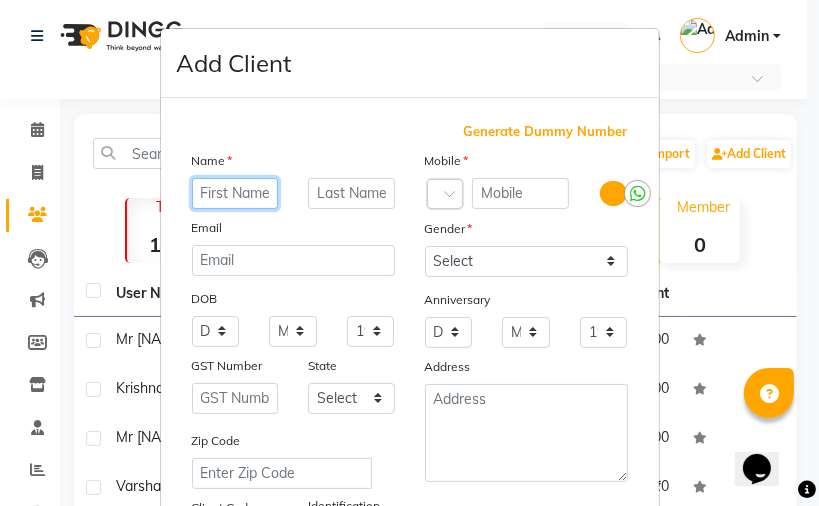 click at bounding box center (235, 193) 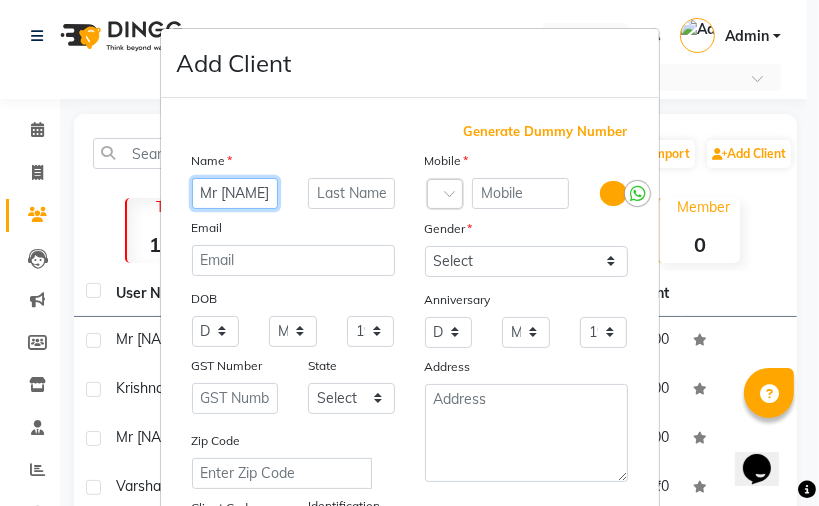type on "Mr [NAME]" 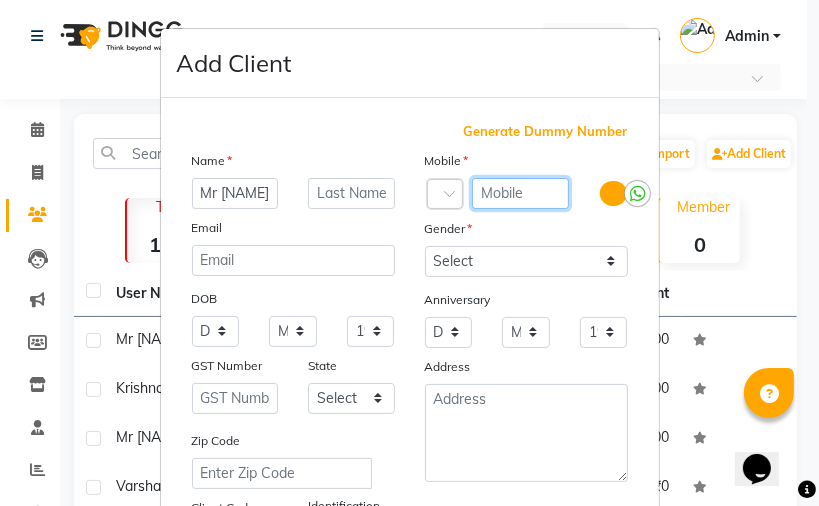 click at bounding box center (521, 193) 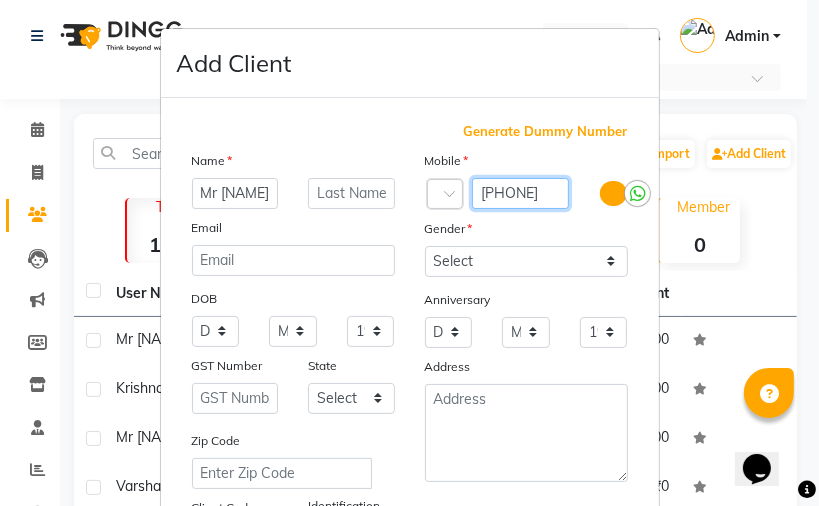 scroll, scrollTop: 0, scrollLeft: 4, axis: horizontal 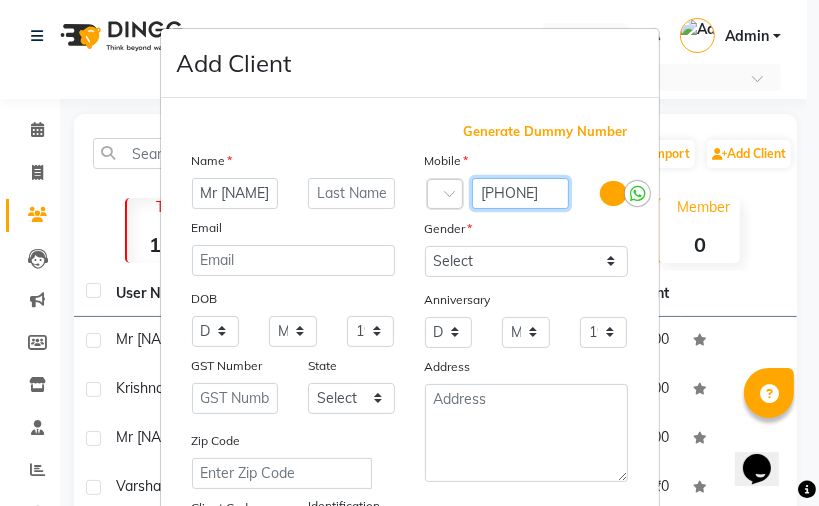 type on "[PHONE]" 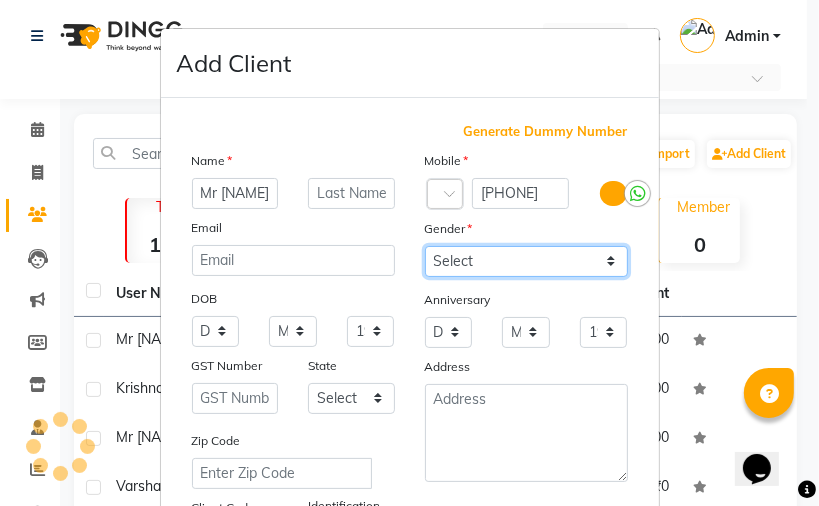 scroll, scrollTop: 0, scrollLeft: 0, axis: both 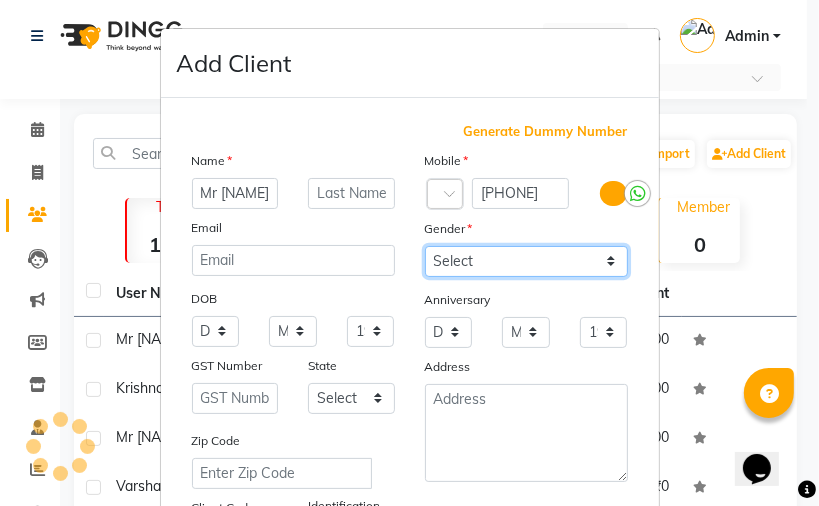 click on "Select Male Female Other Prefer Not To Say" at bounding box center (526, 261) 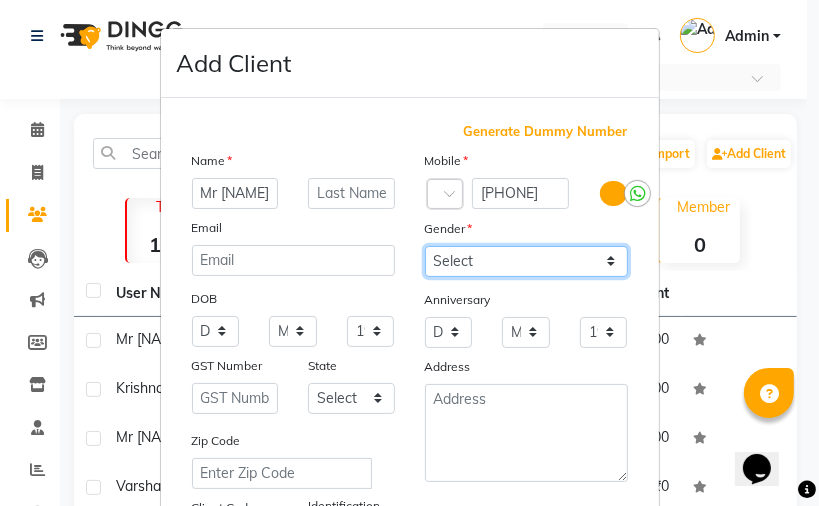 select on "male" 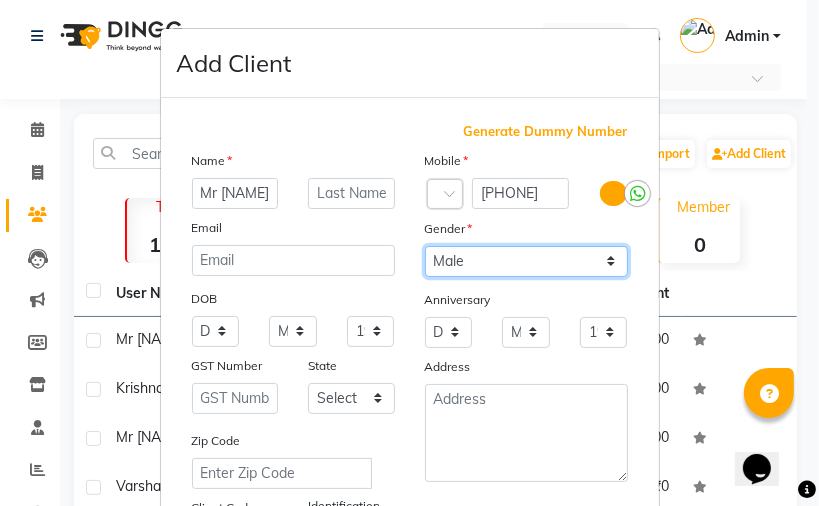 click on "Select Male Female Other Prefer Not To Say" at bounding box center [526, 261] 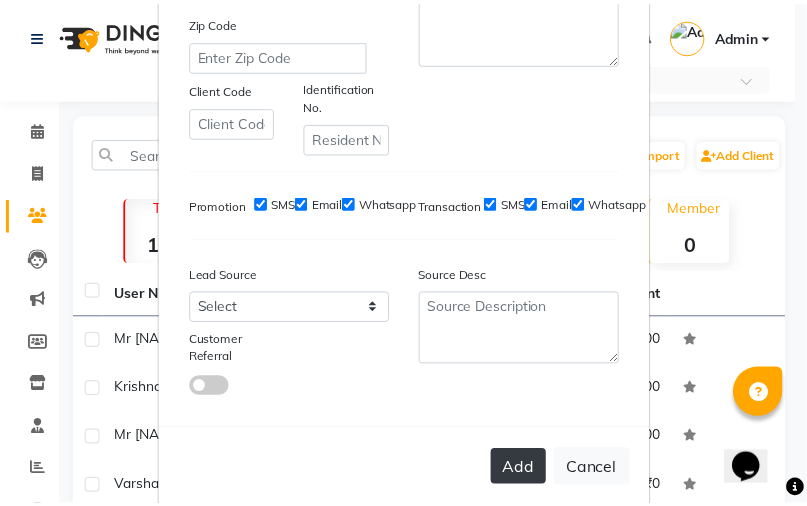 scroll, scrollTop: 456, scrollLeft: 0, axis: vertical 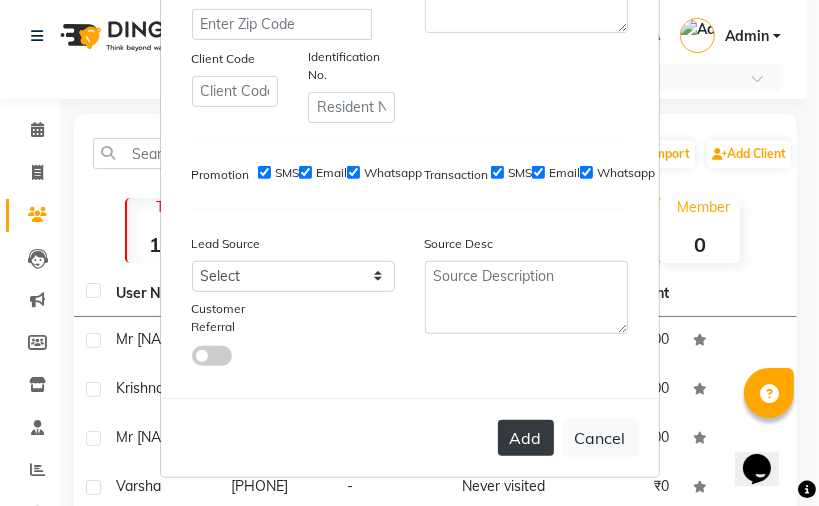 click on "Add" at bounding box center [526, 438] 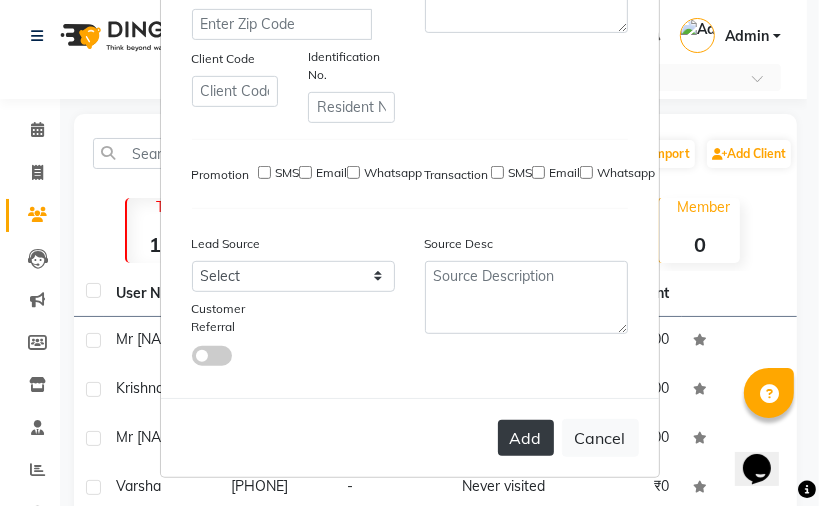 type 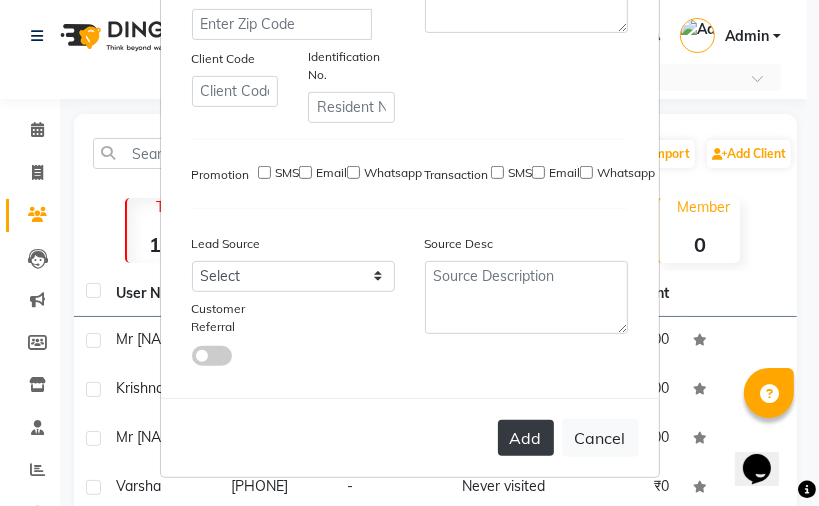 select 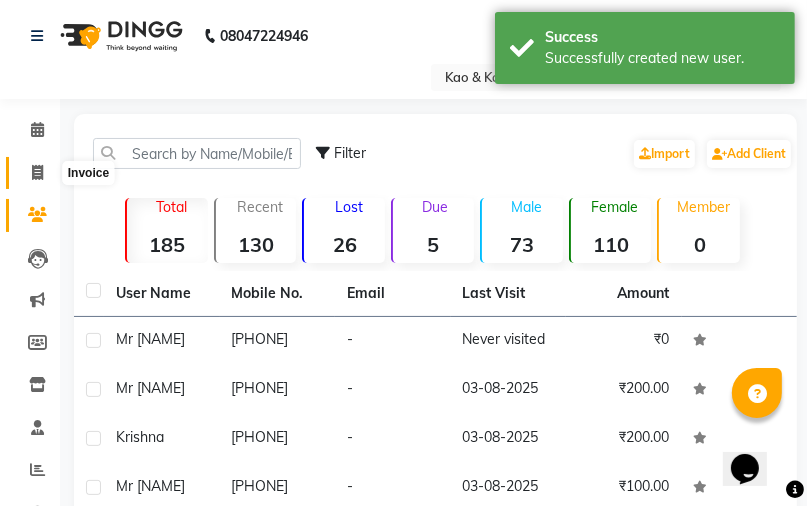 click 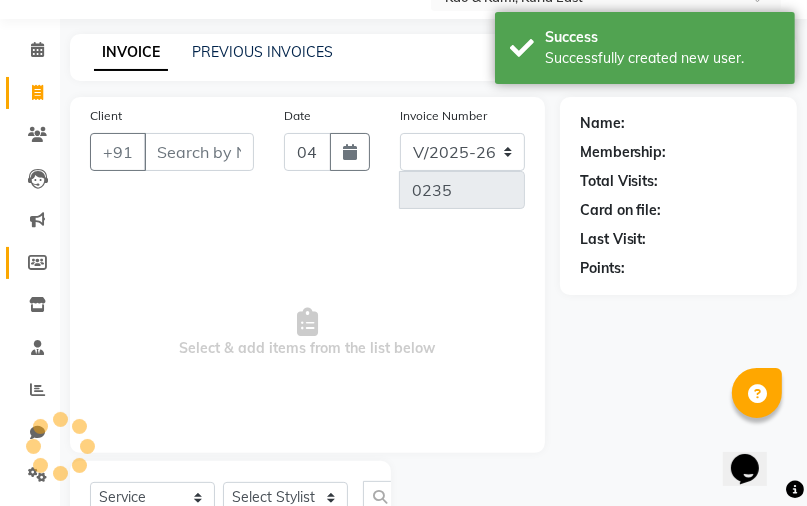 select on "membership" 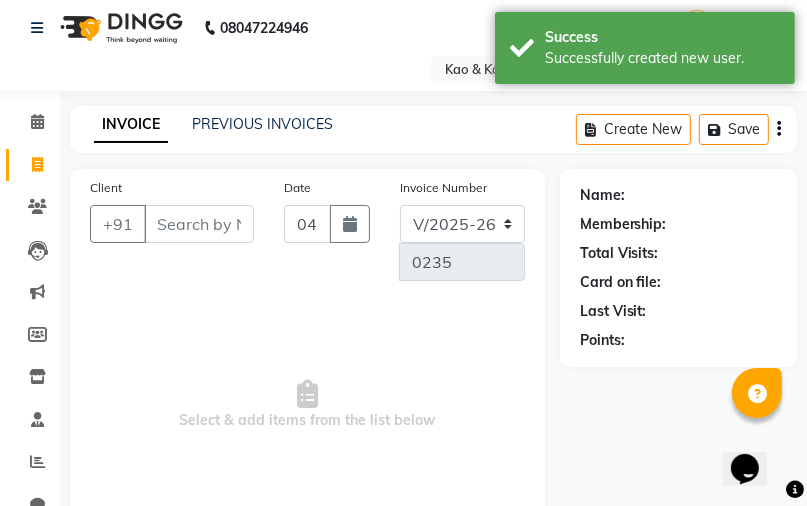 scroll, scrollTop: 0, scrollLeft: 0, axis: both 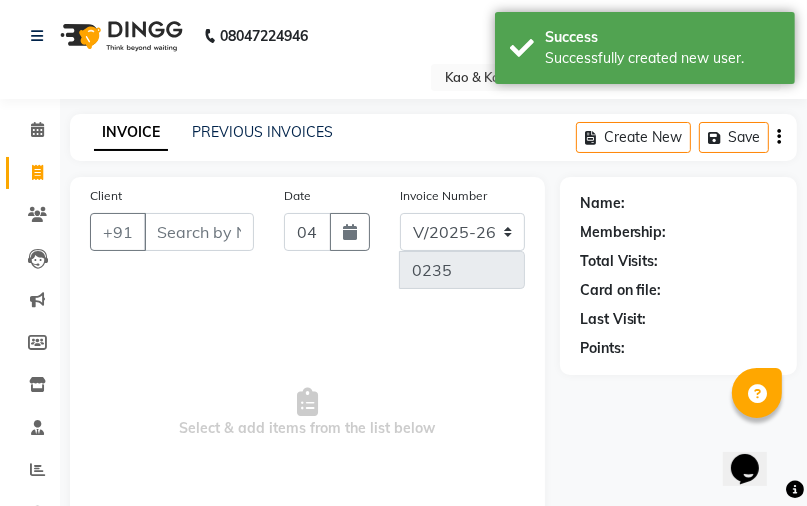 click on "Client" at bounding box center (199, 232) 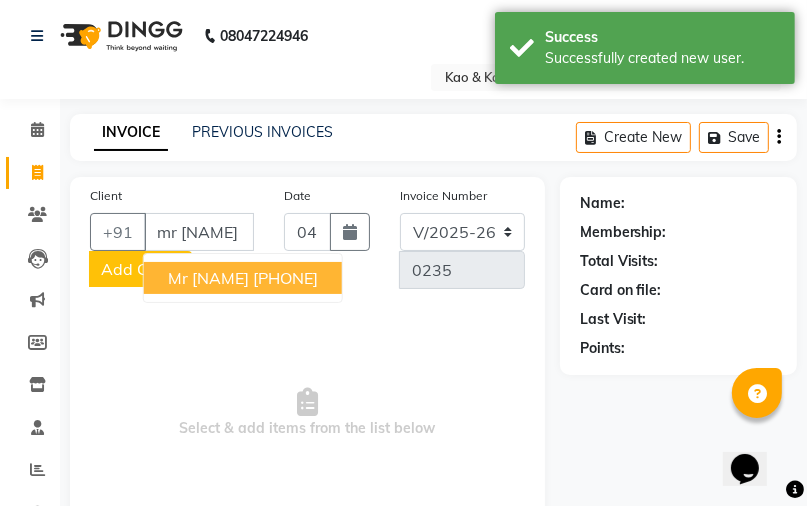 click on "[PHONE]" at bounding box center (285, 278) 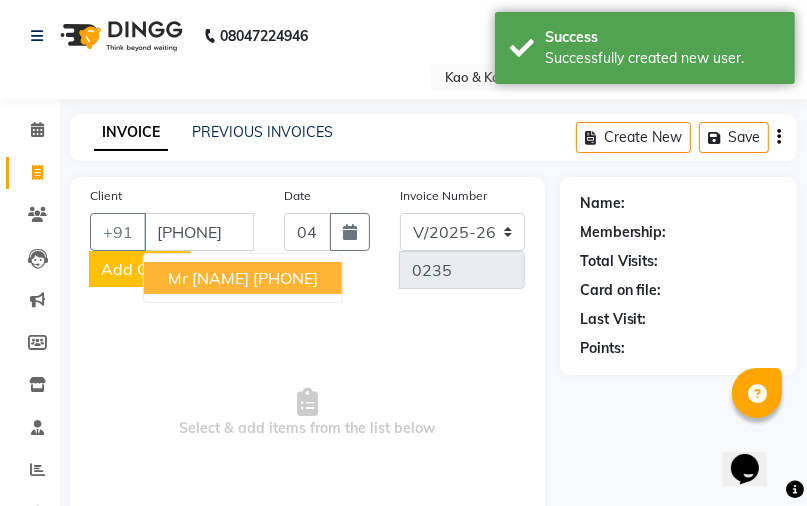 type on "[PHONE]" 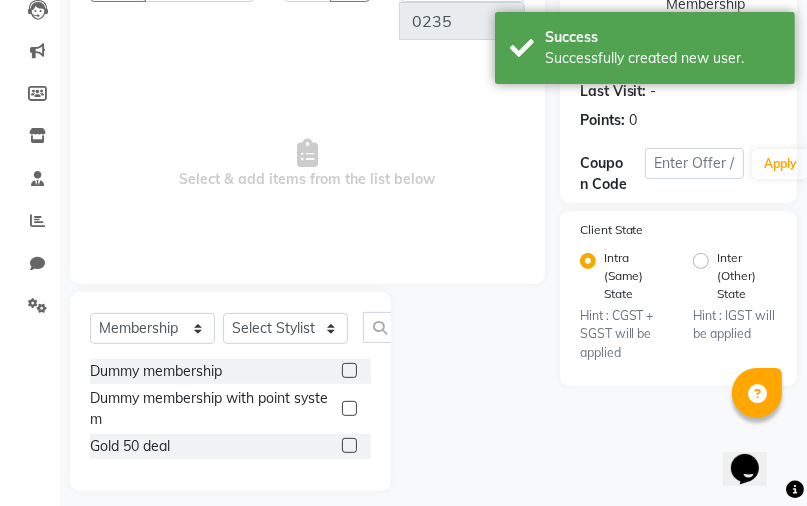 scroll, scrollTop: 264, scrollLeft: 0, axis: vertical 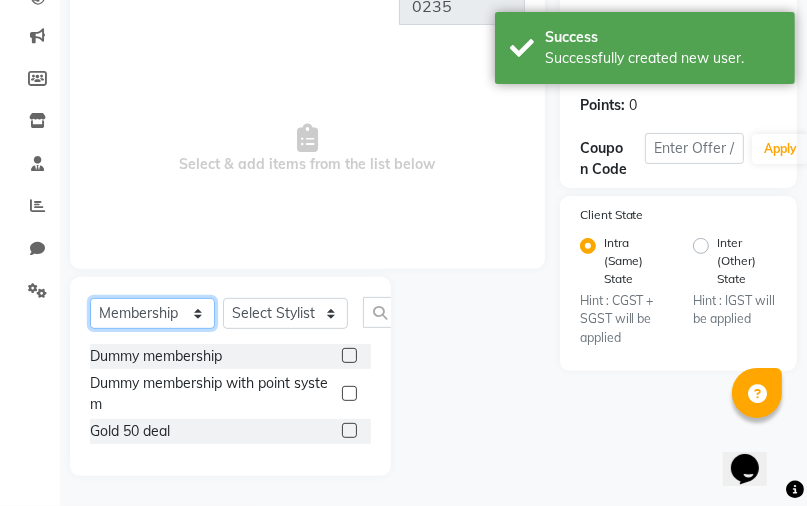 click on "Select  Service  Product  Membership  Package Voucher Prepaid Gift Card" 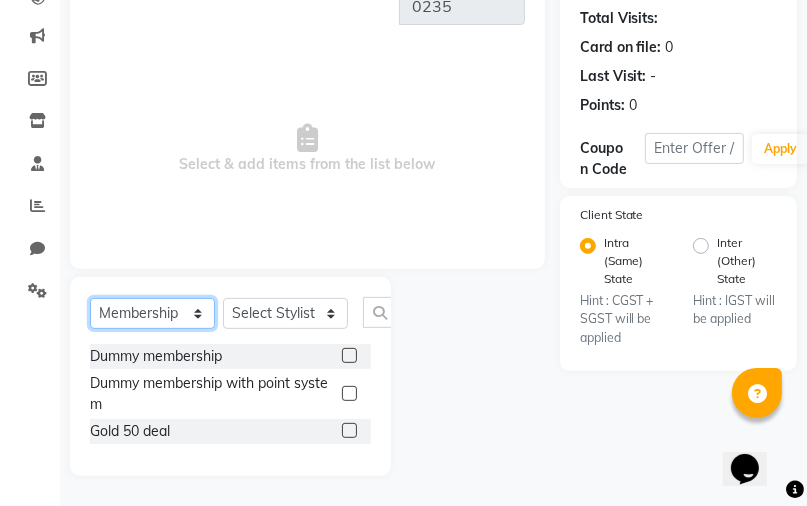 select on "service" 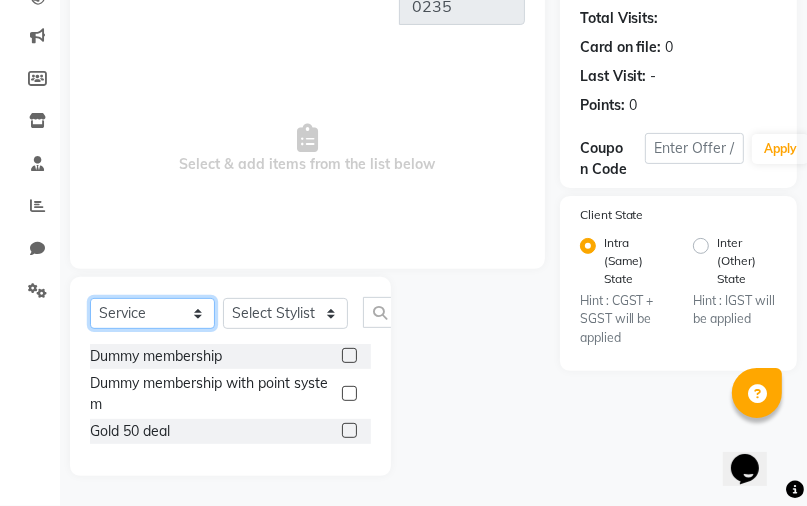 click on "Select  Service  Product  Membership  Package Voucher Prepaid Gift Card" 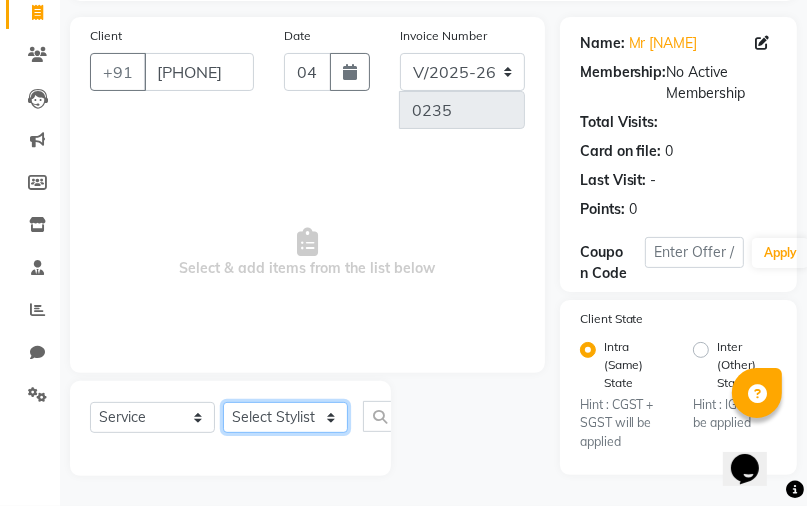 click on "Select Stylist JAFRIN RAHEEM RISHA  GAUTAM" 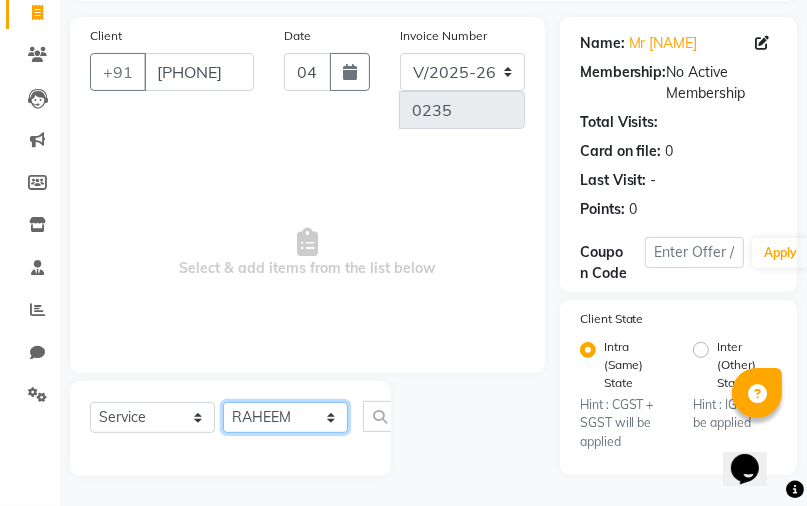 click on "Select Stylist JAFRIN RAHEEM RISHA  GAUTAM" 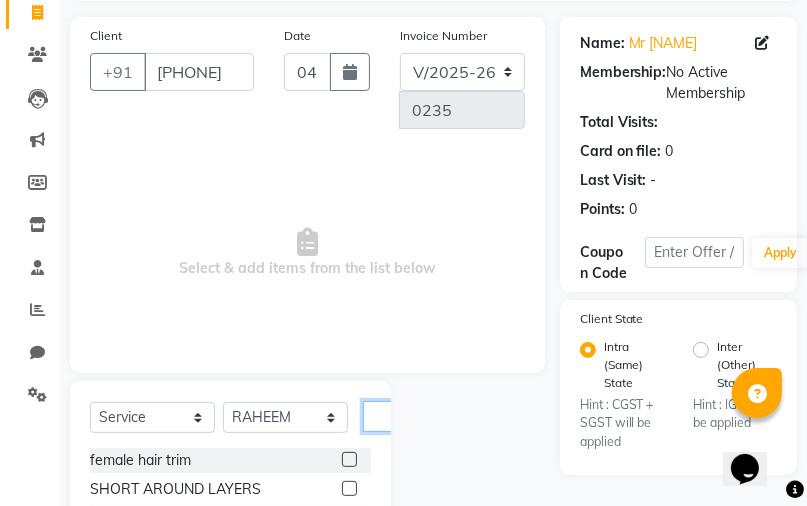 click 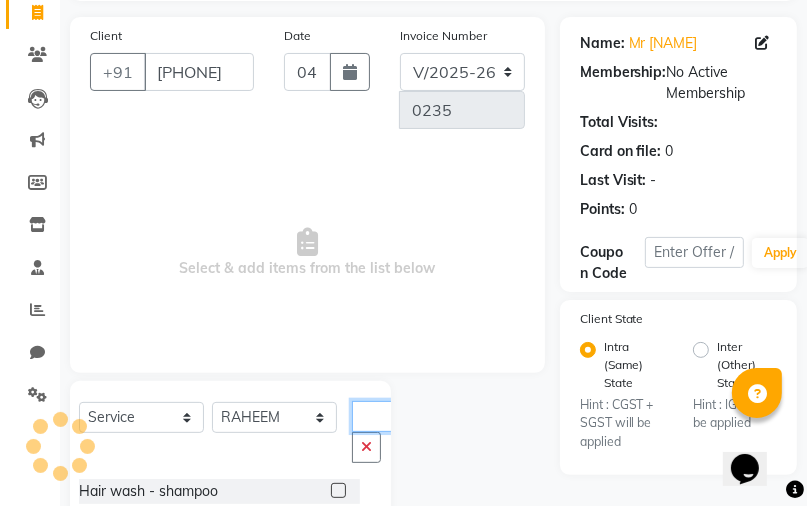 scroll, scrollTop: 0, scrollLeft: 29, axis: horizontal 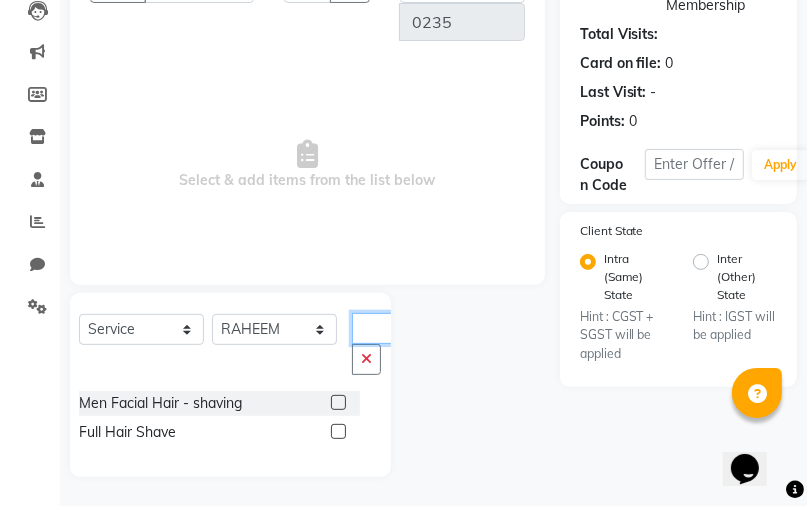 type on "shav" 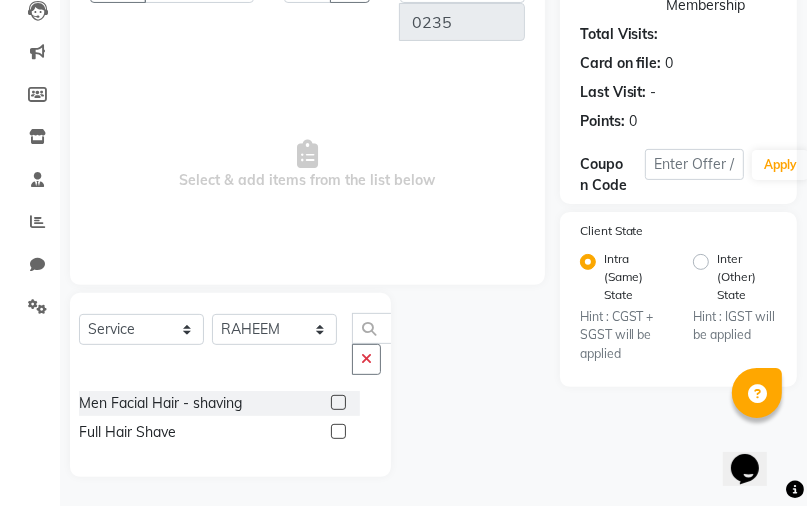 scroll, scrollTop: 0, scrollLeft: 0, axis: both 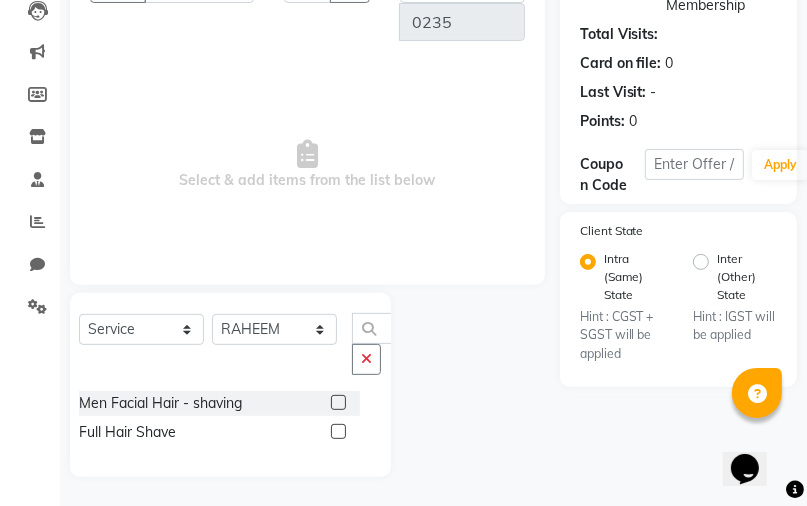 click 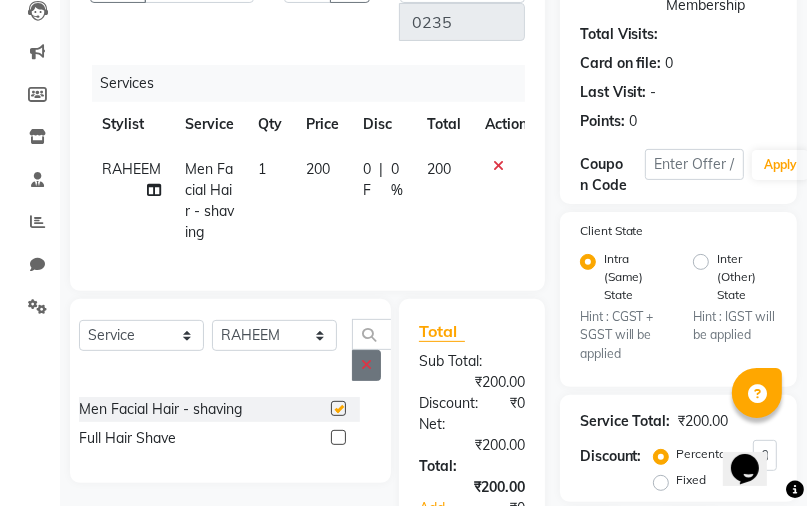 checkbox on "false" 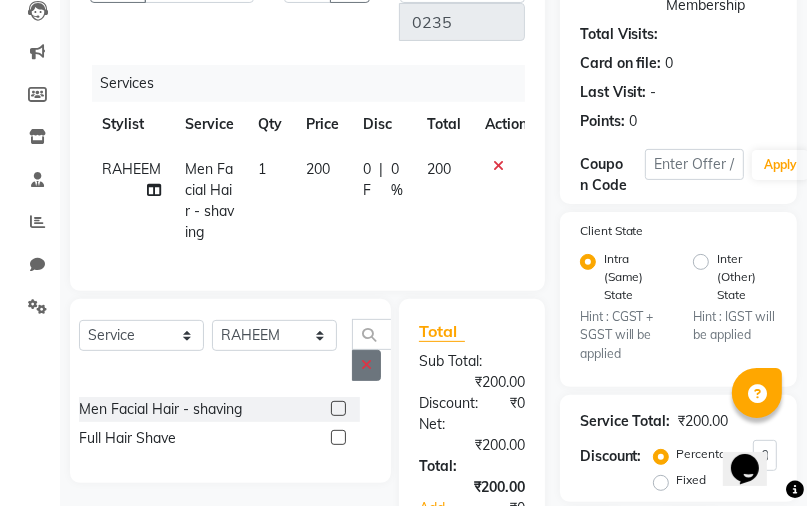 click 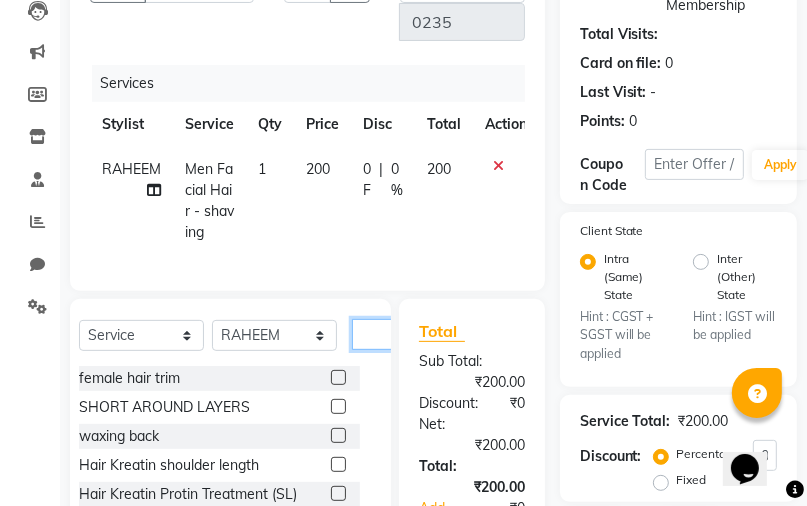 scroll, scrollTop: 0, scrollLeft: 19, axis: horizontal 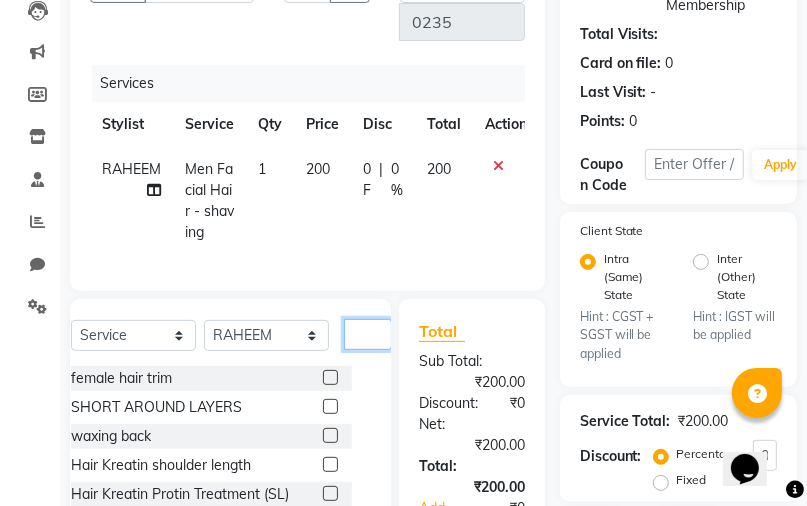 click 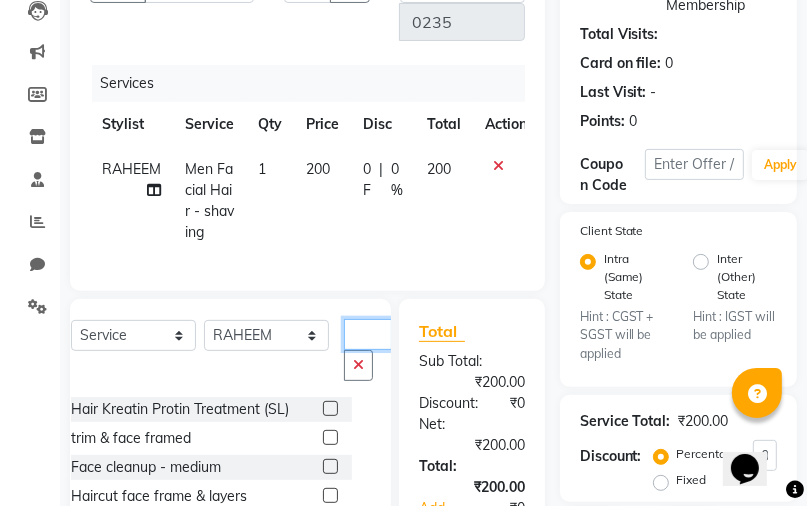 scroll, scrollTop: 0, scrollLeft: 27, axis: horizontal 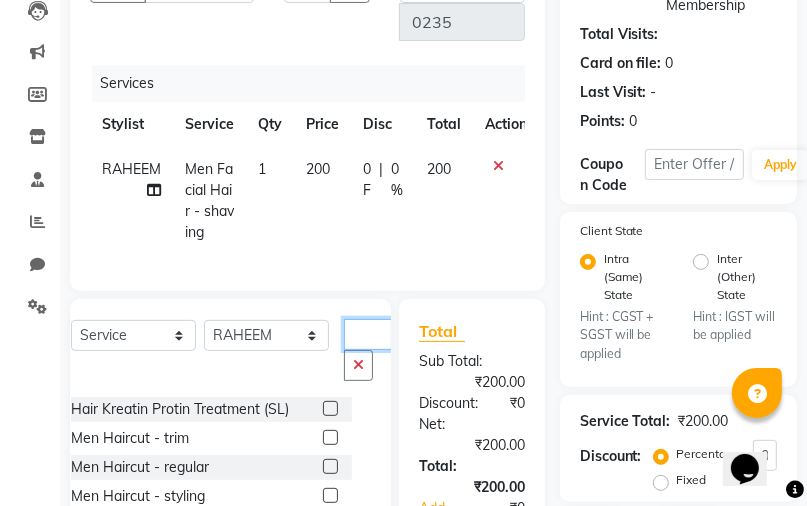 type on "men" 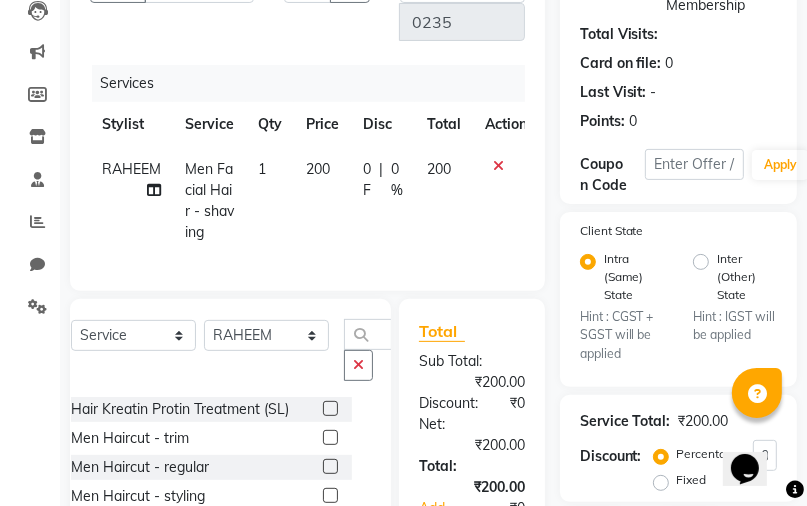 click 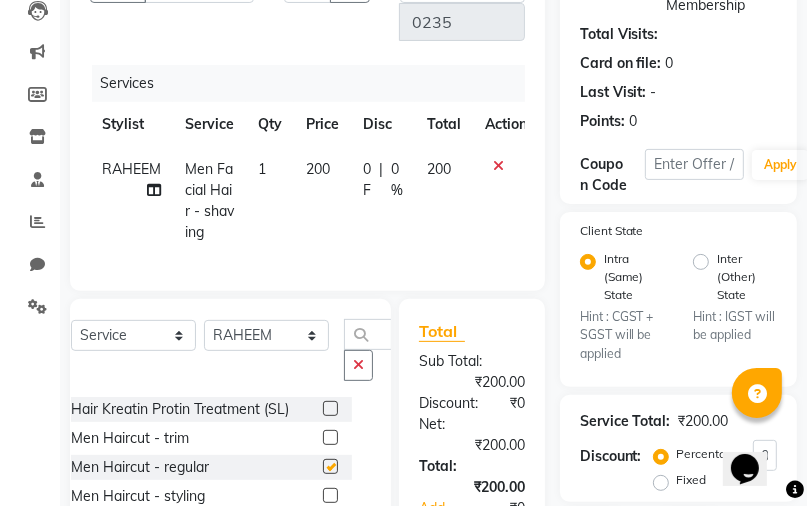 scroll, scrollTop: 0, scrollLeft: 0, axis: both 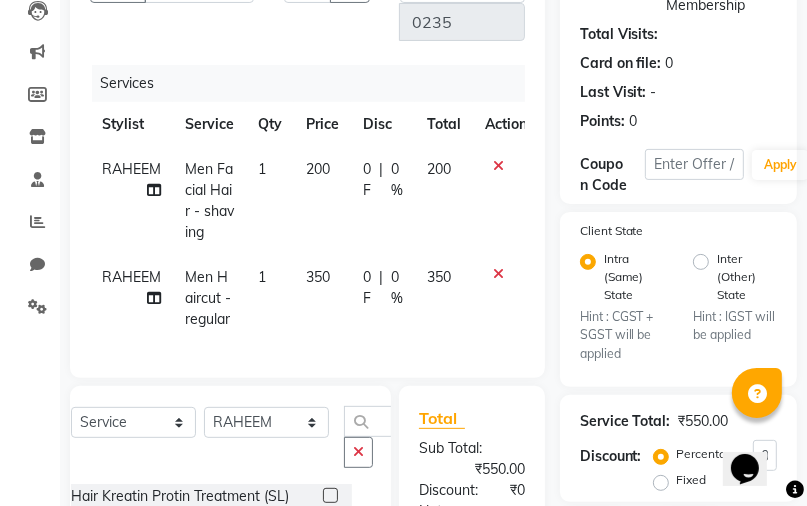 checkbox on "false" 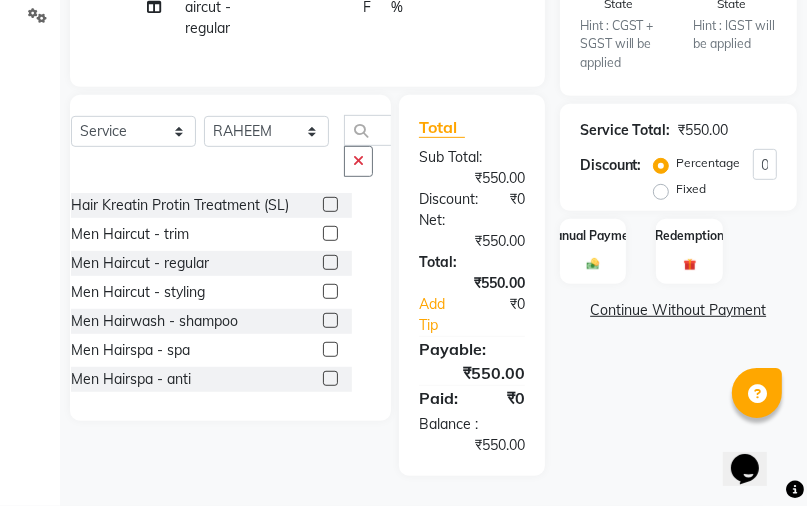 scroll, scrollTop: 568, scrollLeft: 0, axis: vertical 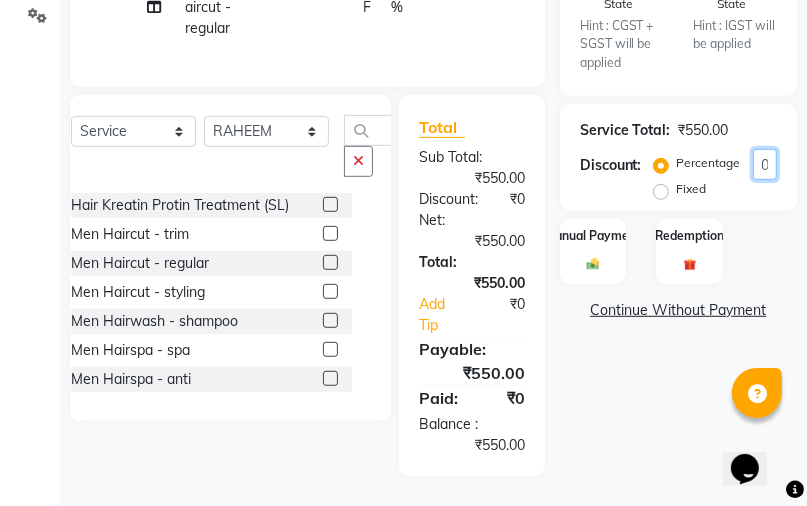 click on "0" 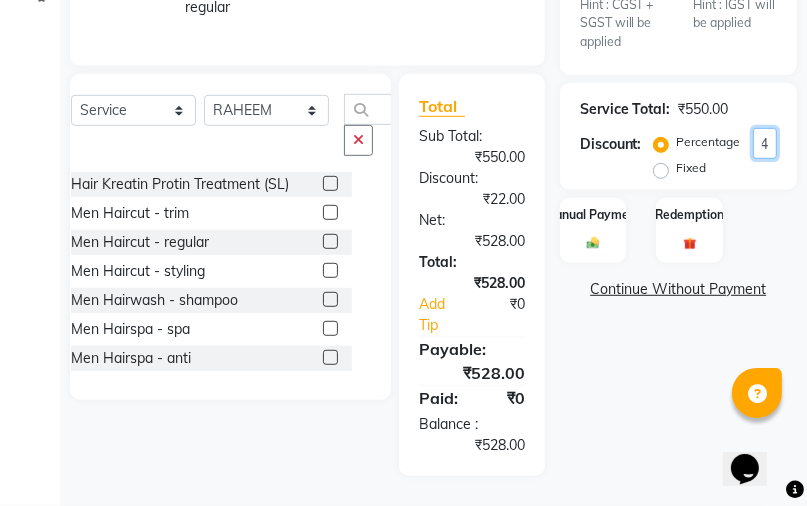 scroll, scrollTop: 0, scrollLeft: 9, axis: horizontal 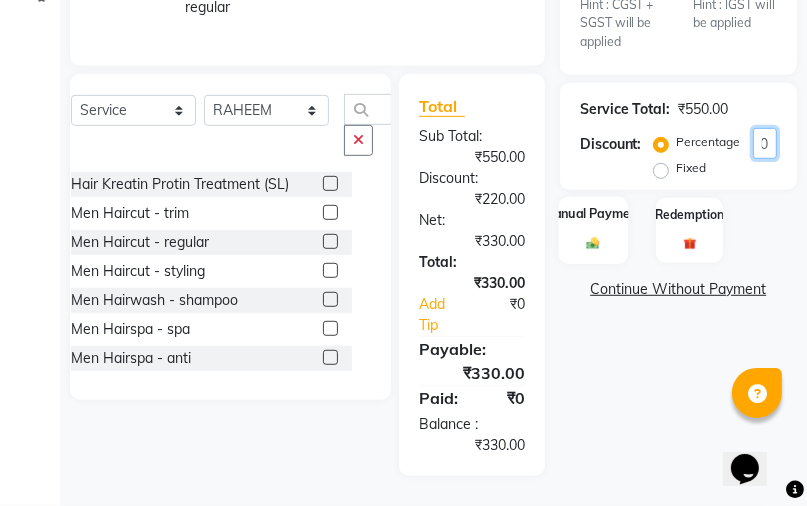 type on "40" 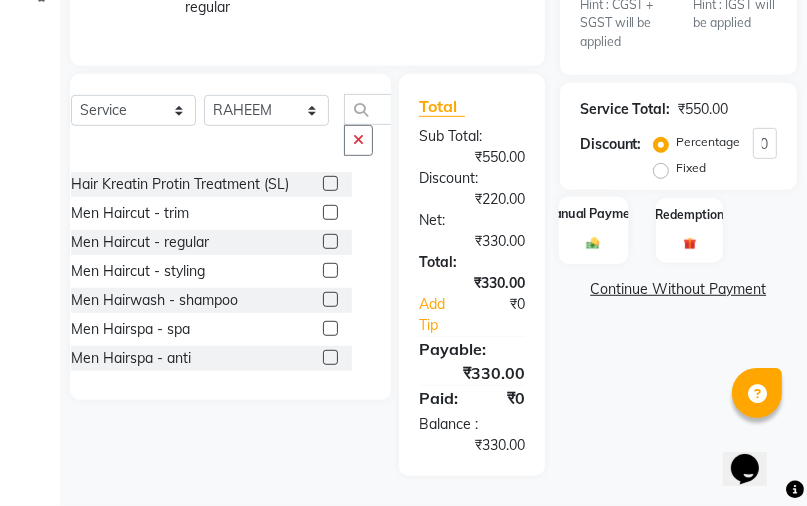 scroll, scrollTop: 0, scrollLeft: 0, axis: both 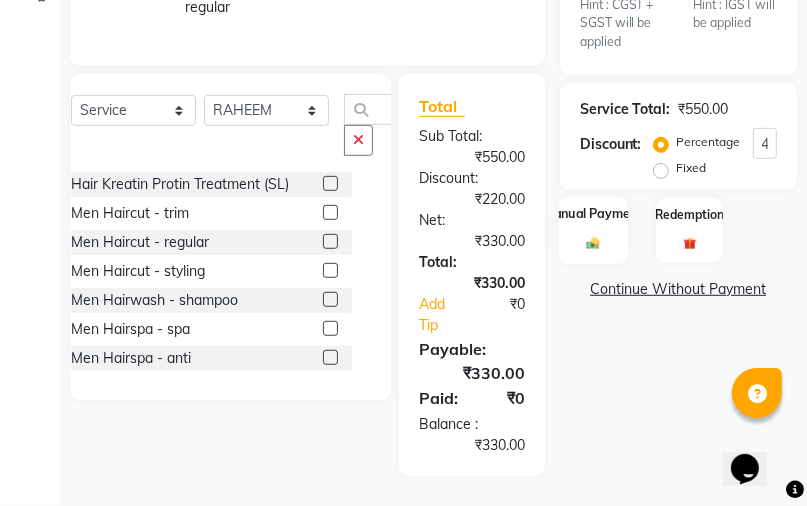 click 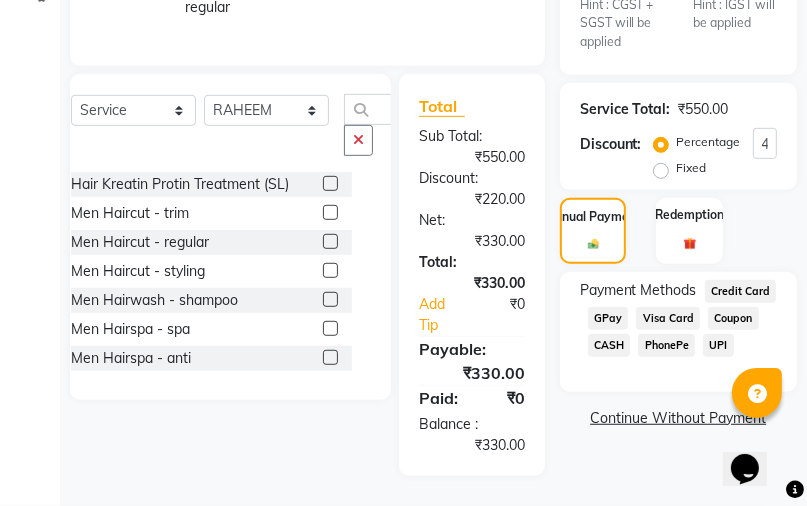 click on "GPay" 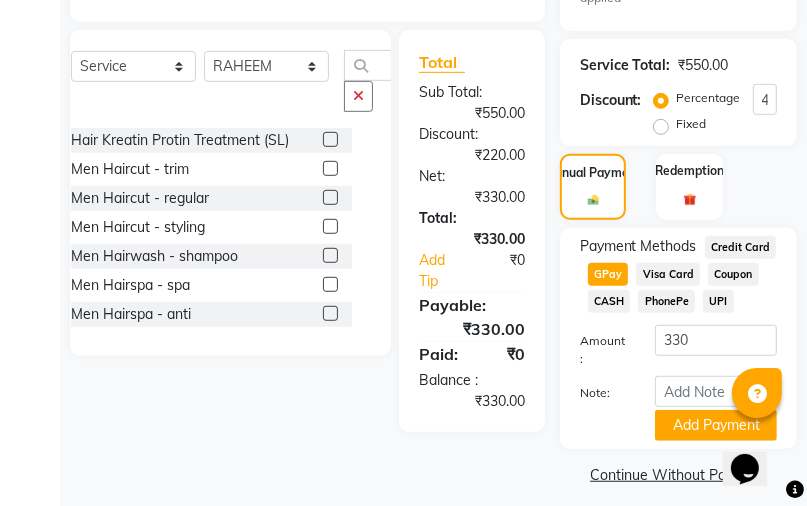 scroll, scrollTop: 622, scrollLeft: 0, axis: vertical 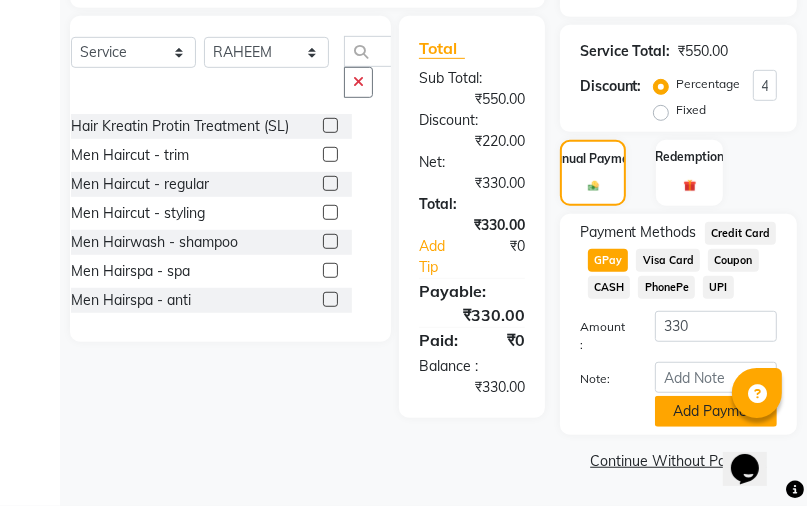 click on "Add Payment" 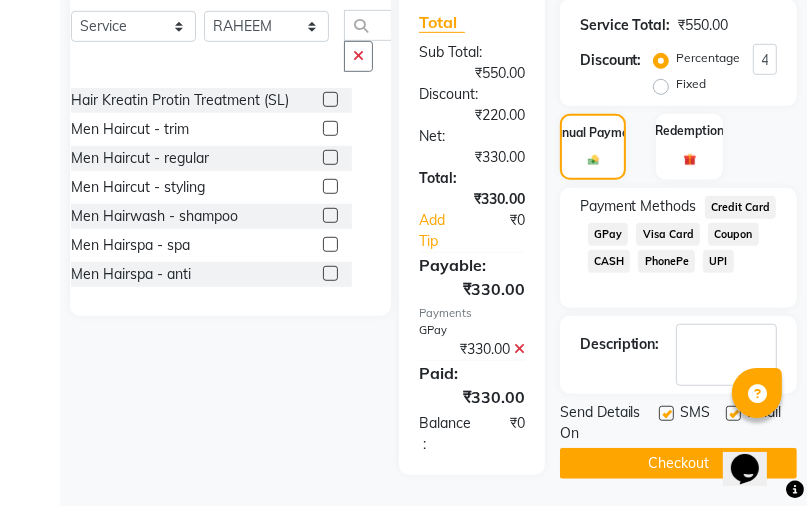 scroll, scrollTop: 654, scrollLeft: 0, axis: vertical 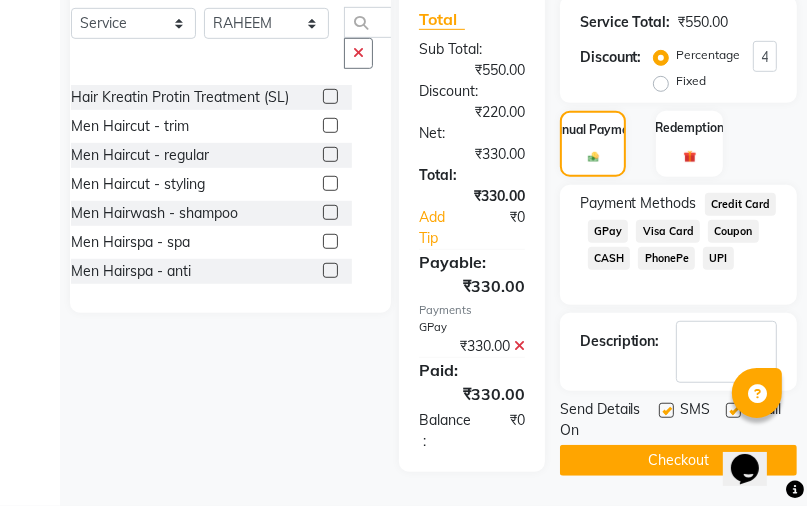 click on "Checkout" 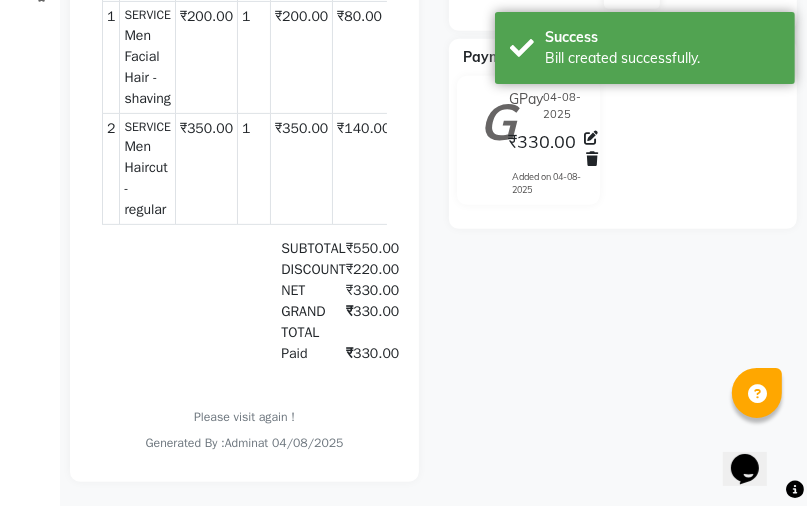 scroll, scrollTop: 576, scrollLeft: 0, axis: vertical 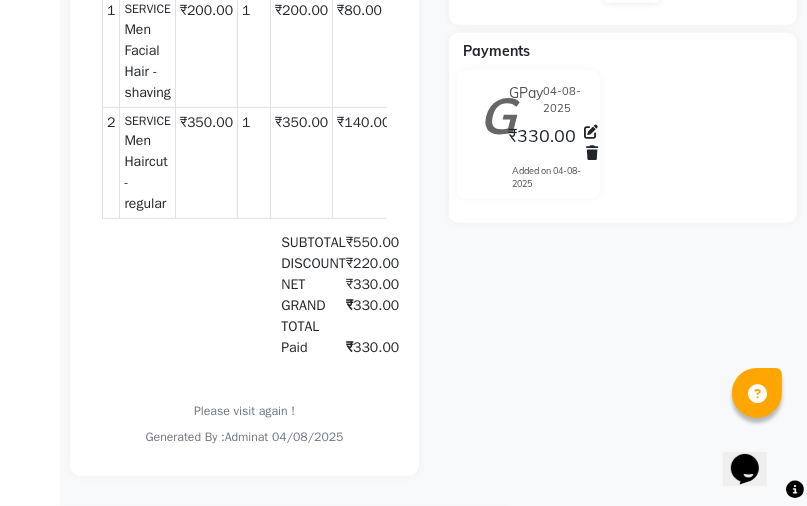 select on "service" 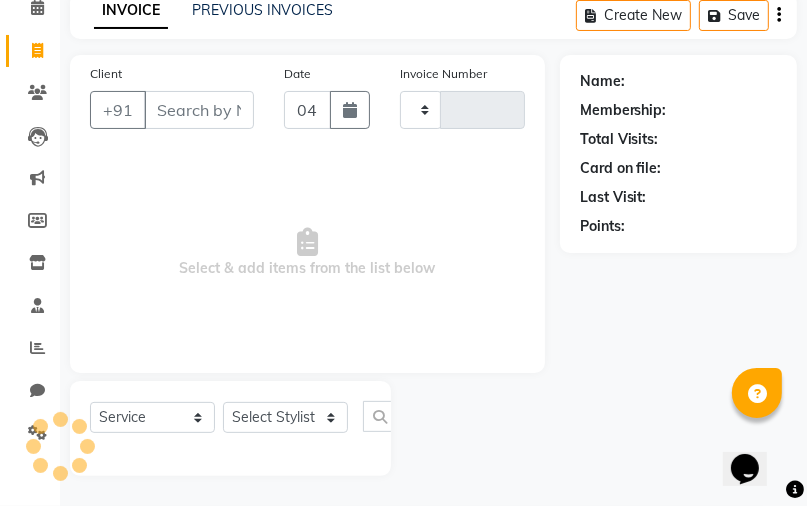 type on "0236" 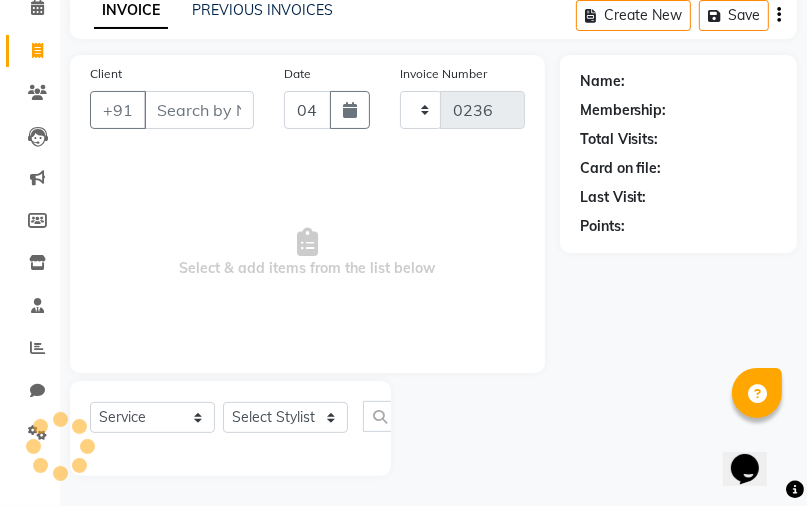 select on "membership" 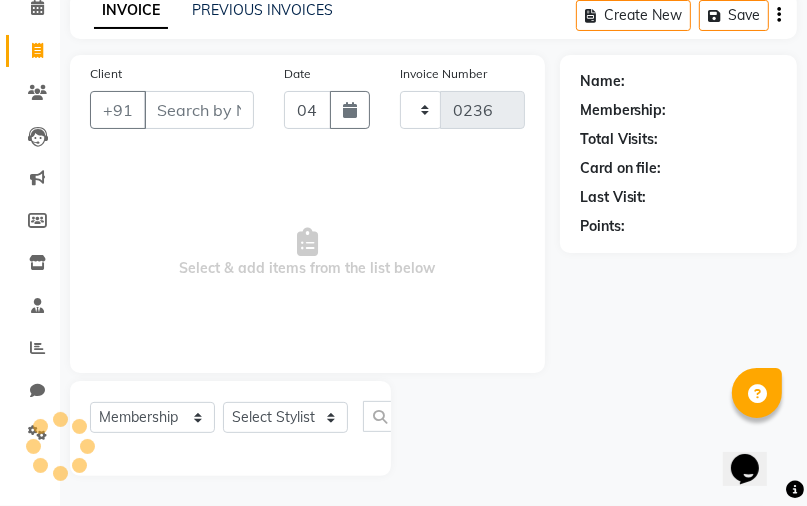 select on "7904" 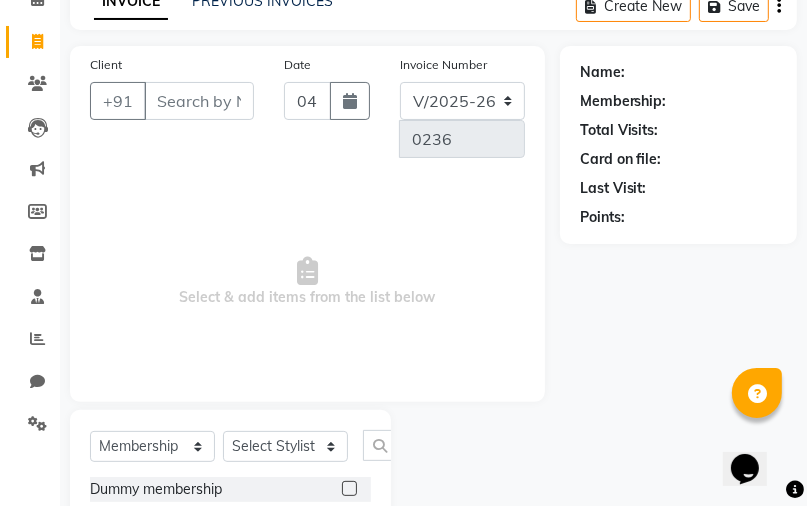 scroll, scrollTop: 0, scrollLeft: 0, axis: both 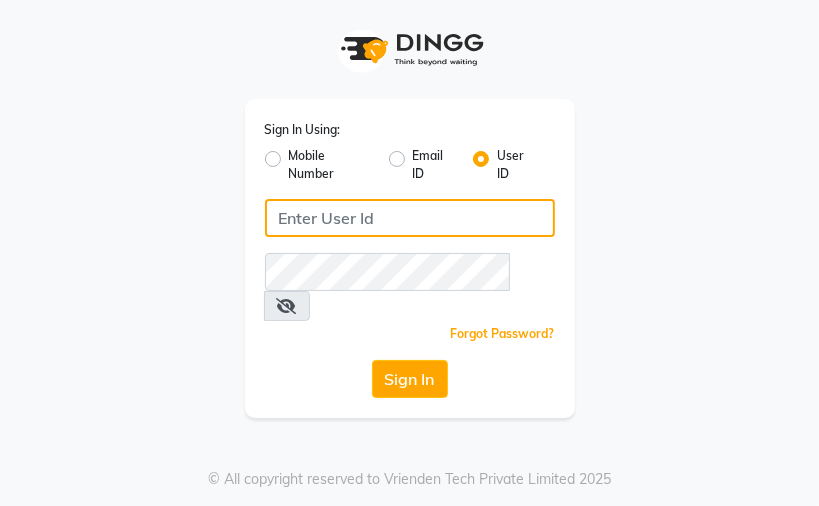 click 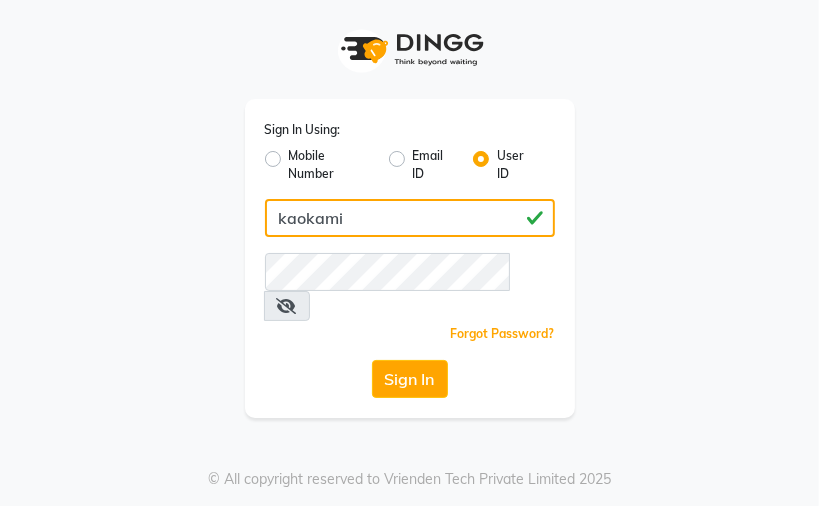 type on "kaokami" 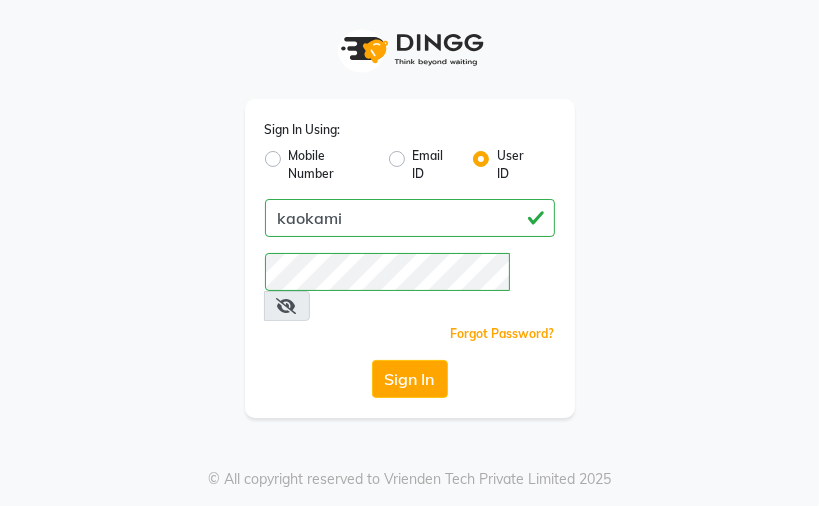 click at bounding box center [287, 306] 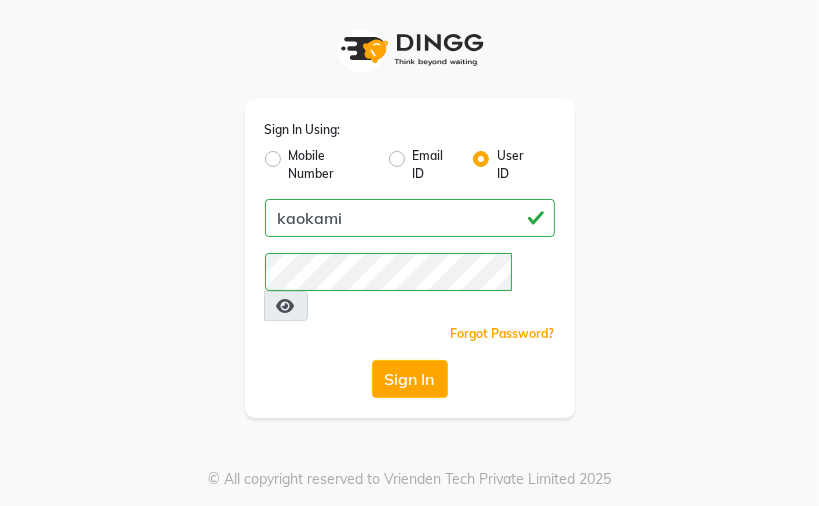 click at bounding box center [286, 306] 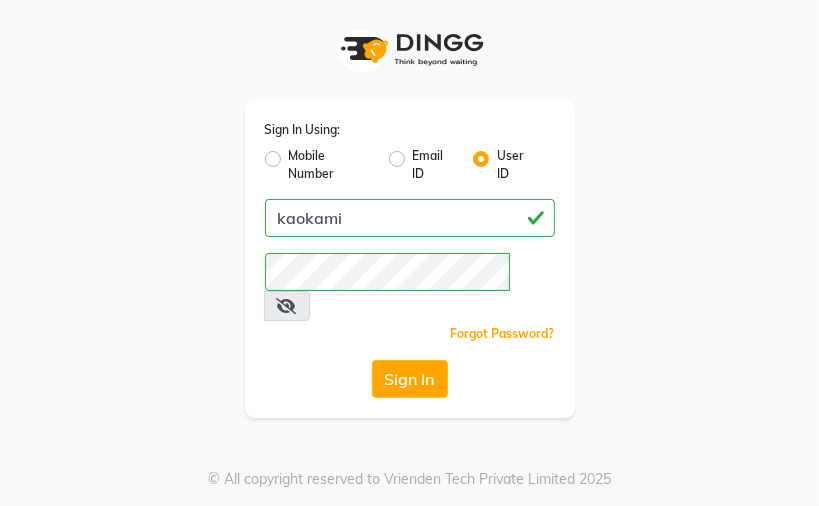 click at bounding box center (287, 306) 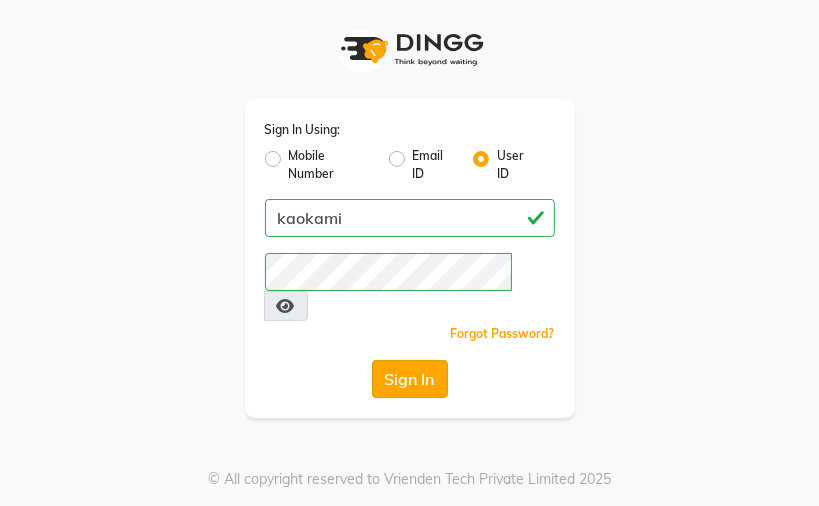 click on "Sign In" 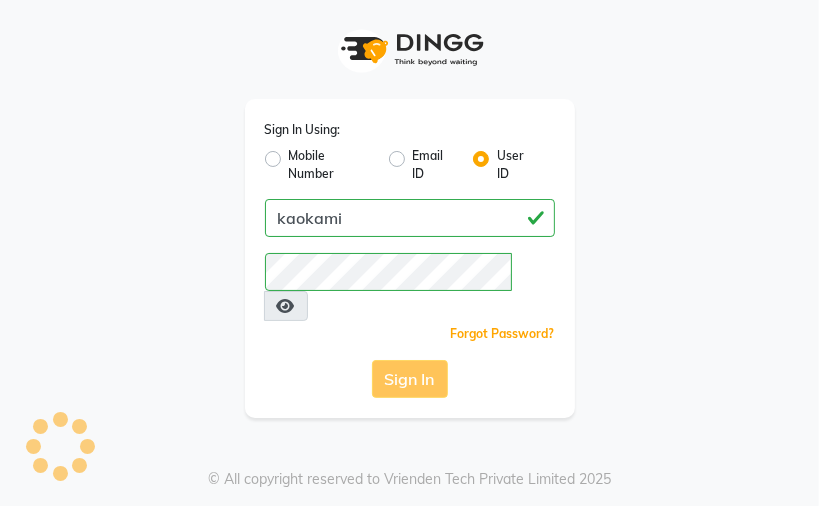 click on "Sign In" 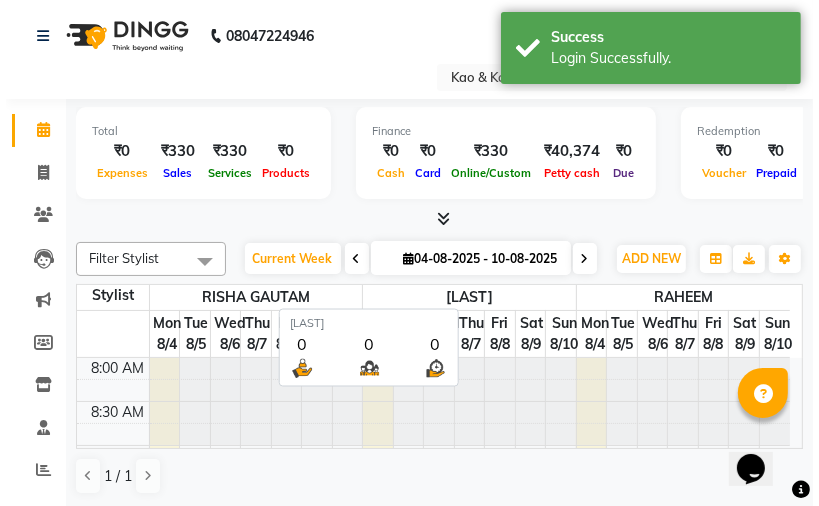 scroll, scrollTop: 0, scrollLeft: 0, axis: both 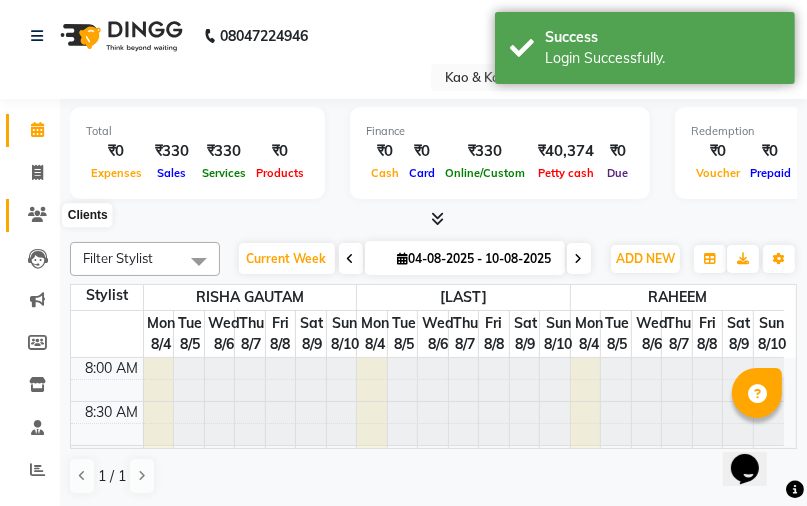 click 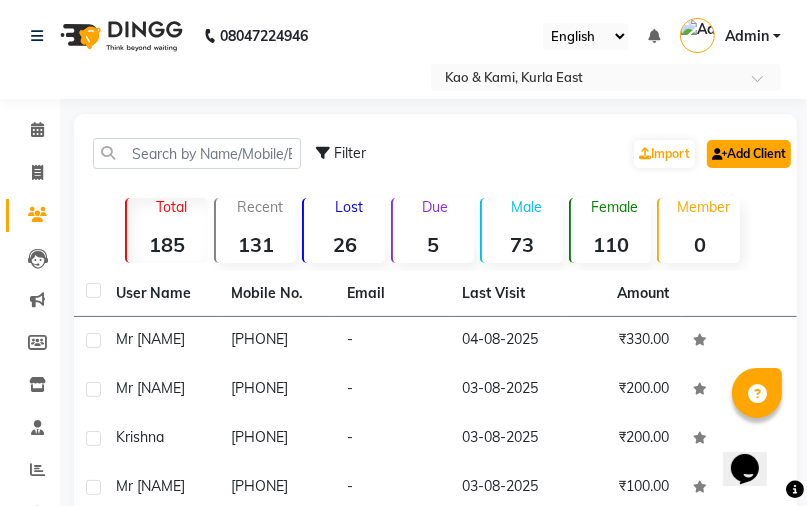 click on "Add Client" 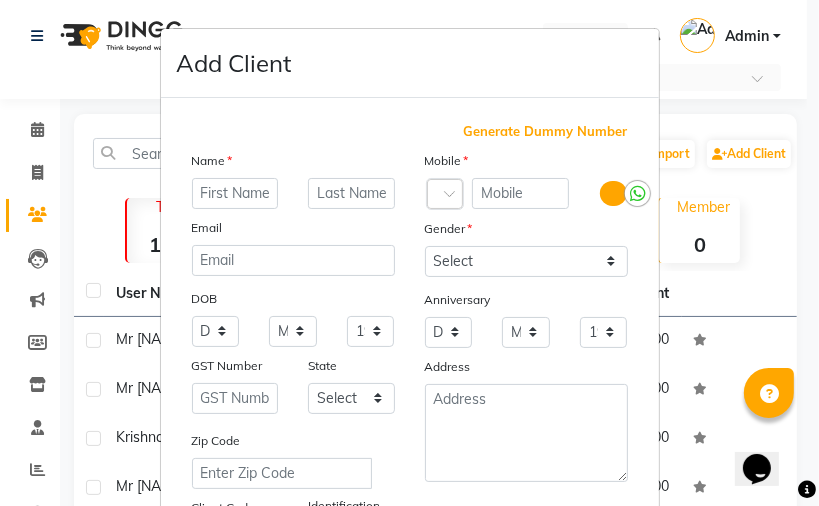 type on "m" 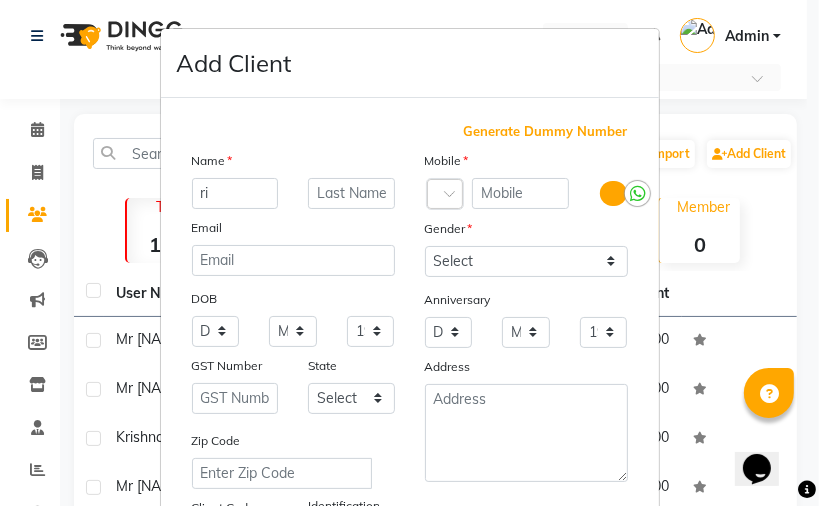 type on "r" 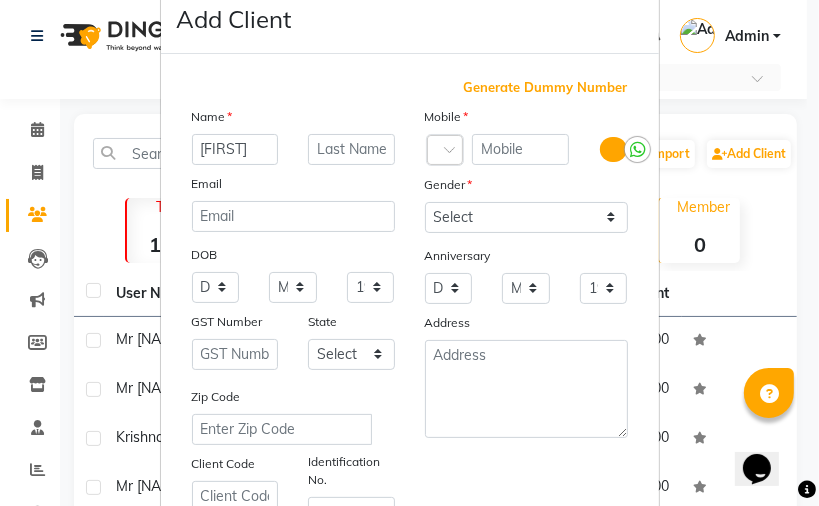 scroll, scrollTop: 80, scrollLeft: 0, axis: vertical 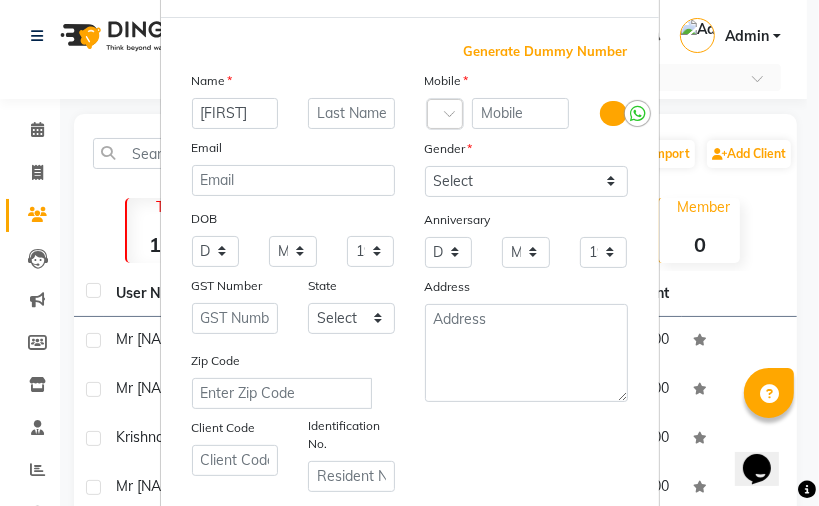 type on "mahi" 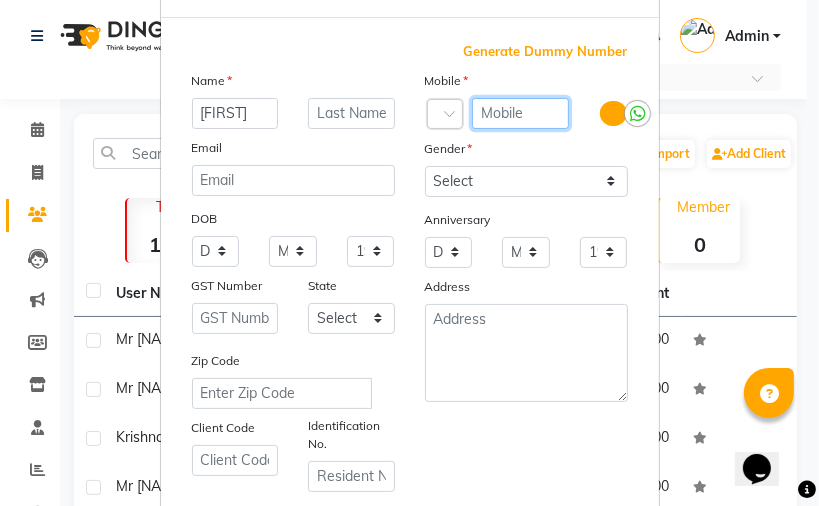 click at bounding box center (521, 113) 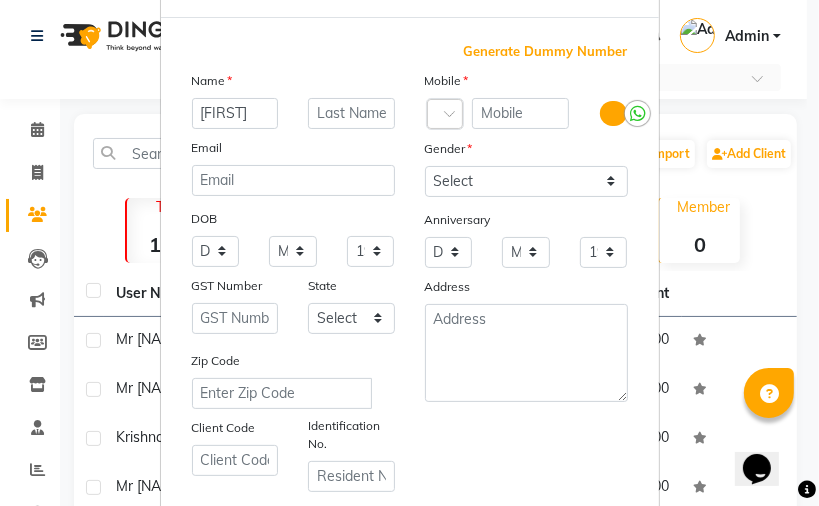 click on "Generate Dummy Number" at bounding box center (546, 52) 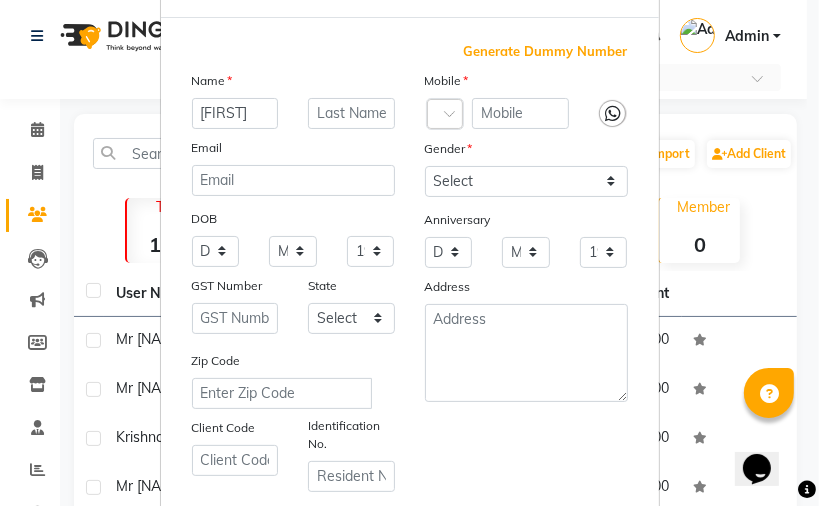 type on "1350500000008" 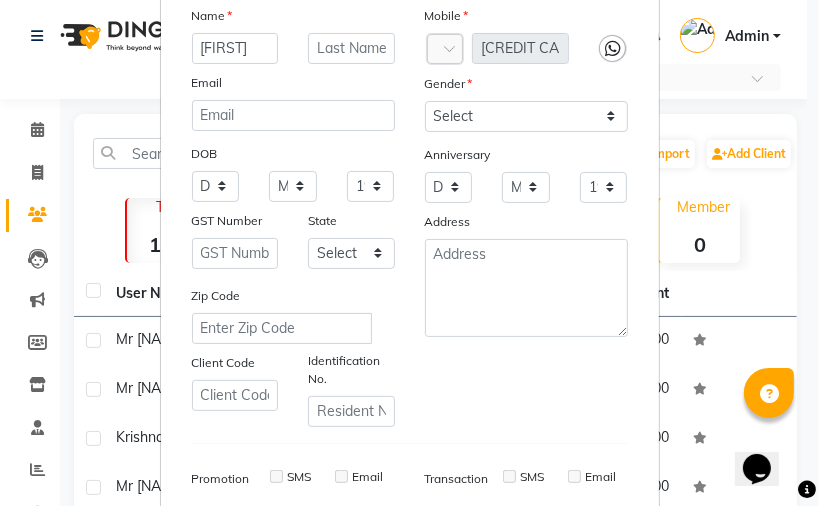 scroll, scrollTop: 0, scrollLeft: 0, axis: both 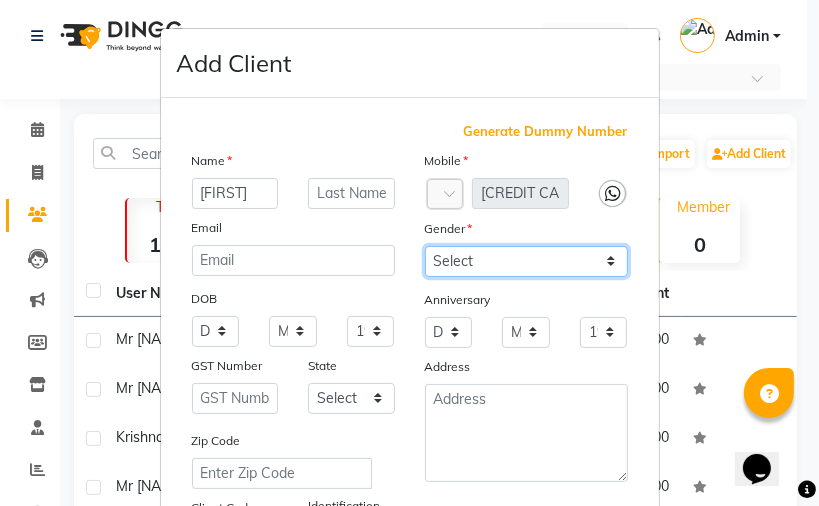 click on "Select Male Female Other Prefer Not To Say" at bounding box center (526, 261) 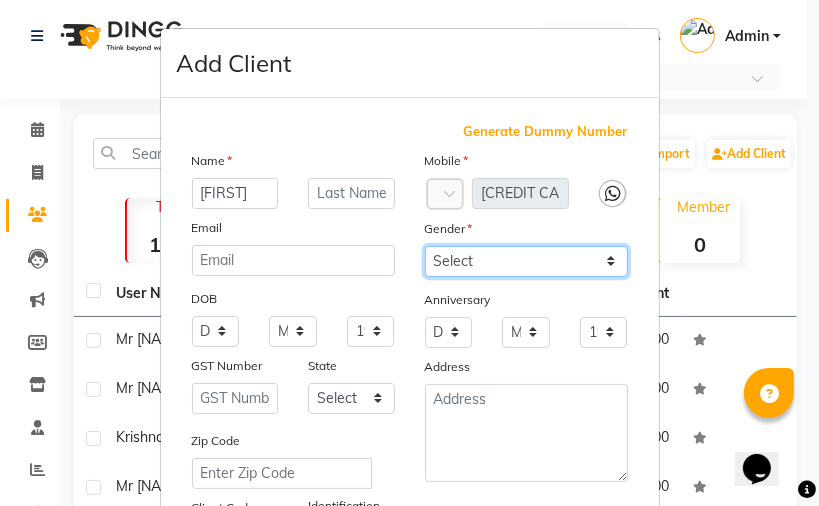 select on "female" 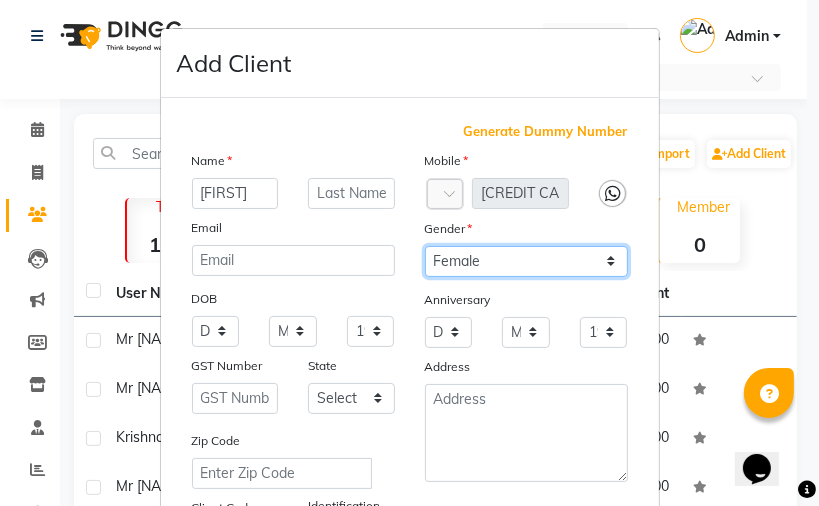 click on "Select Male Female Other Prefer Not To Say" at bounding box center [526, 261] 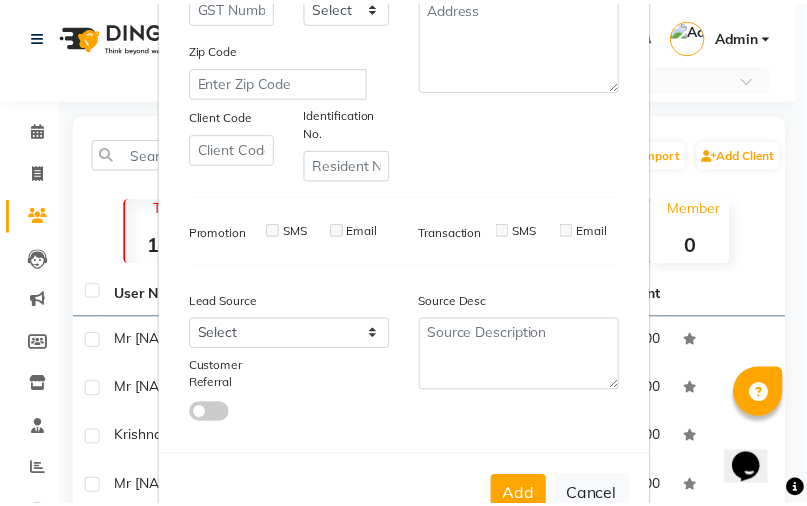 scroll, scrollTop: 456, scrollLeft: 0, axis: vertical 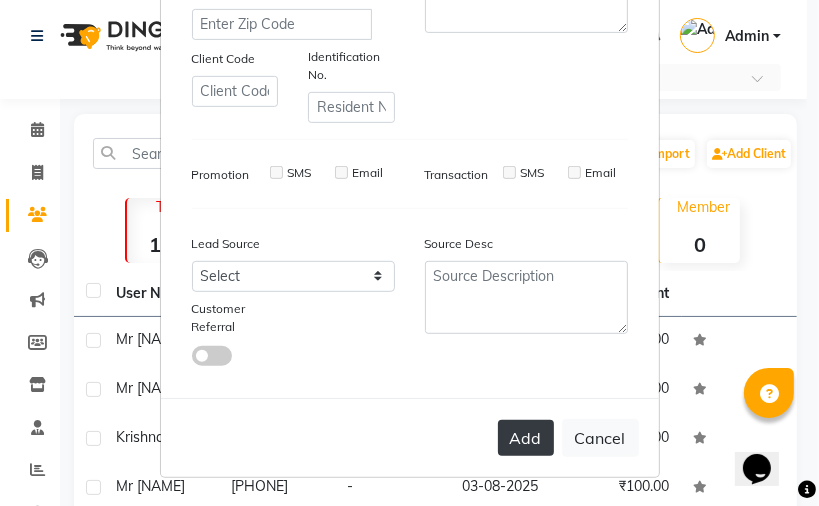 click on "Add" at bounding box center [526, 438] 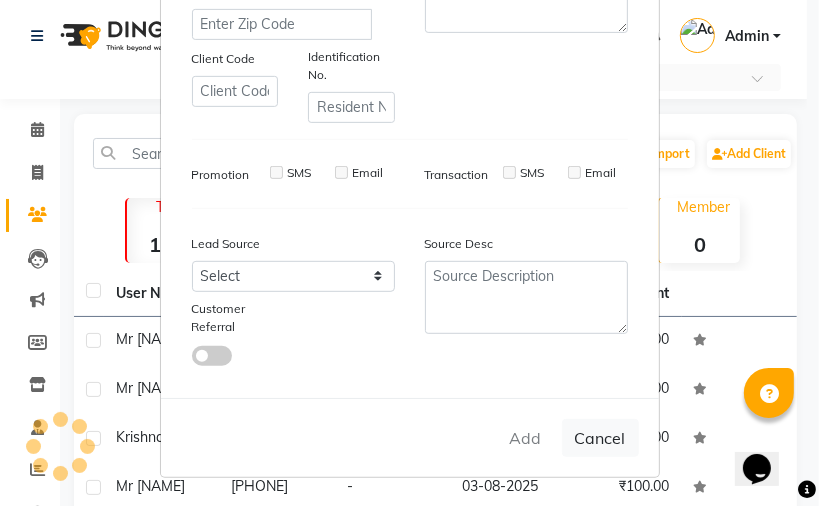 type 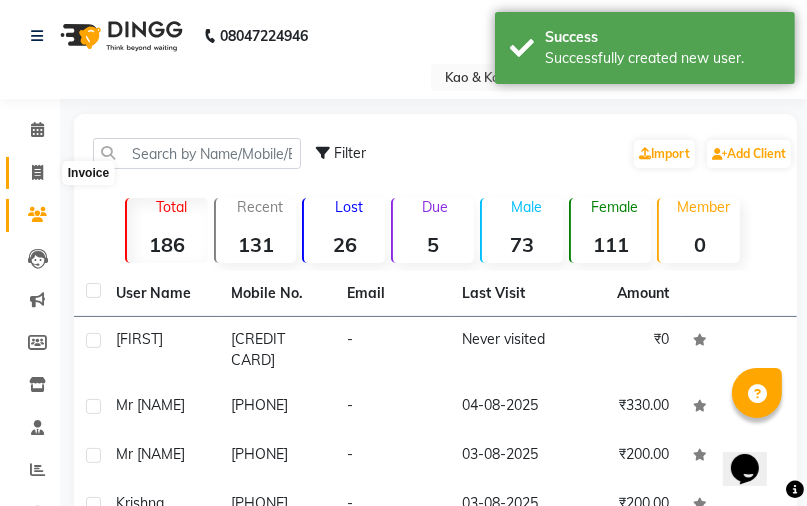 click 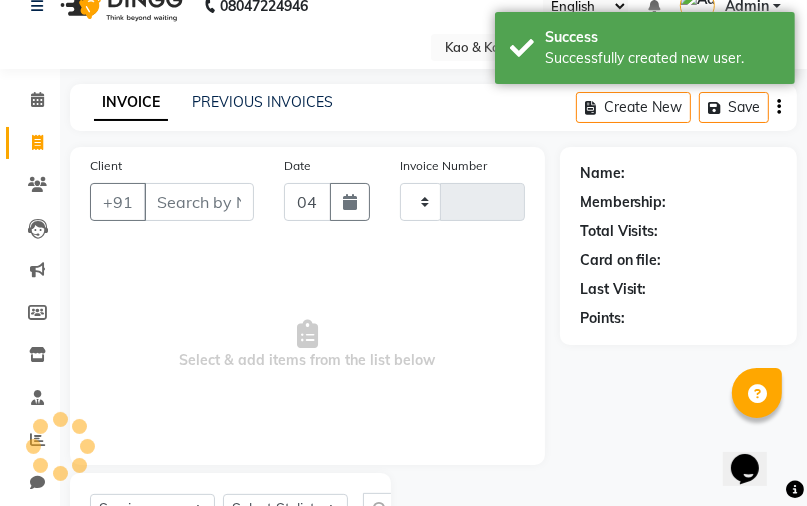 type on "0236" 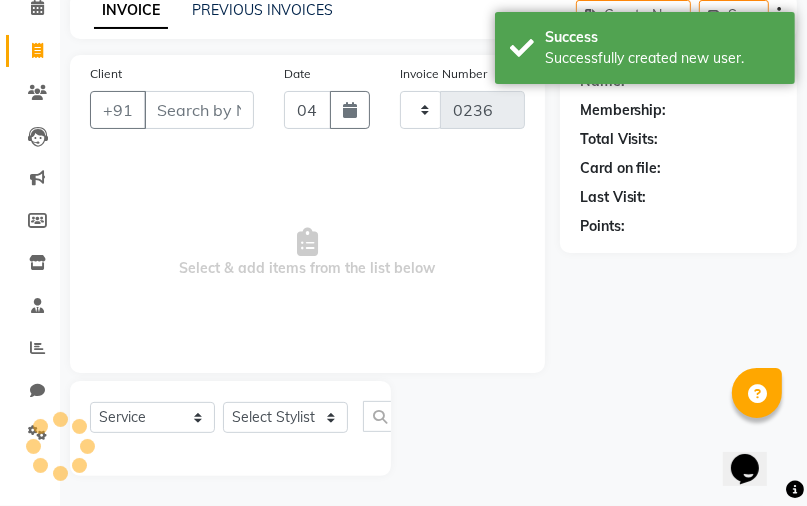 select on "membership" 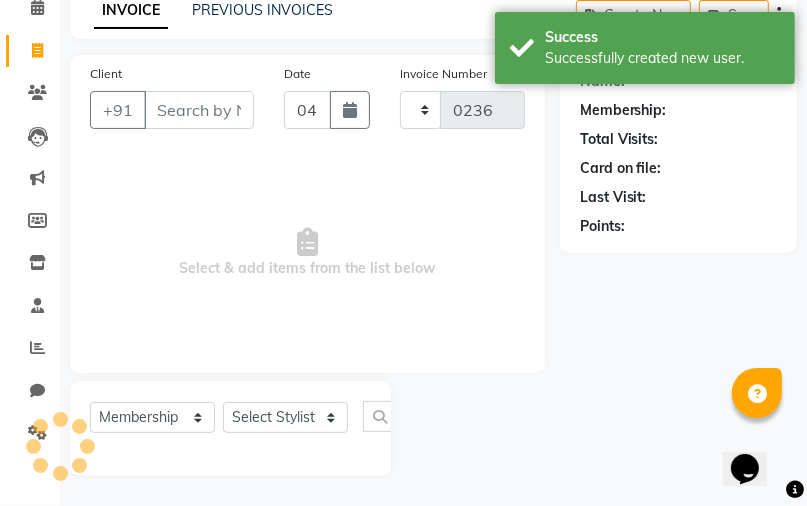 select on "7904" 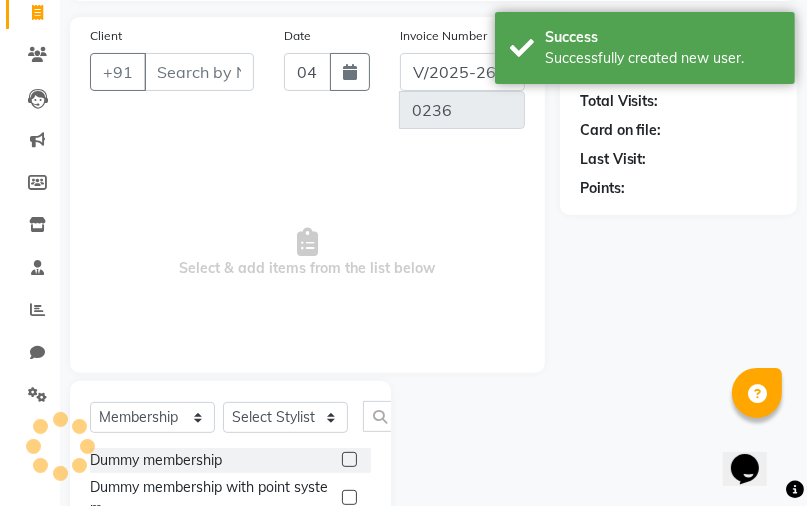 scroll, scrollTop: 264, scrollLeft: 0, axis: vertical 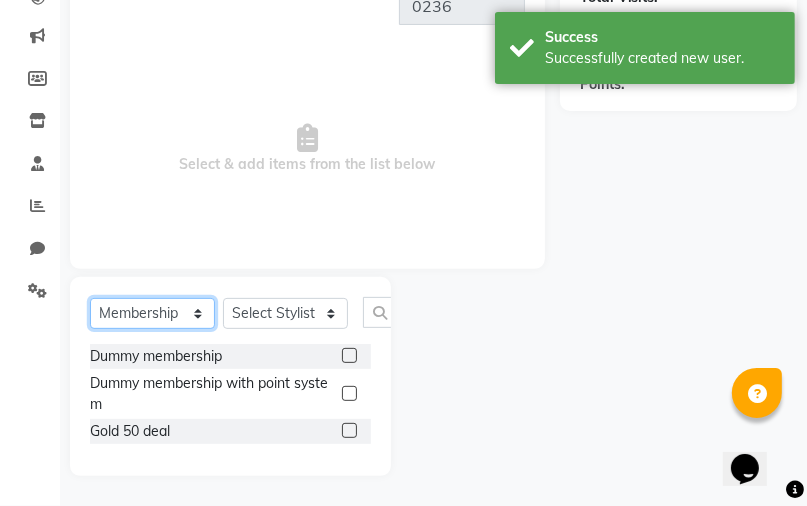 click on "Select  Service  Product  Membership  Package Voucher Prepaid Gift Card" 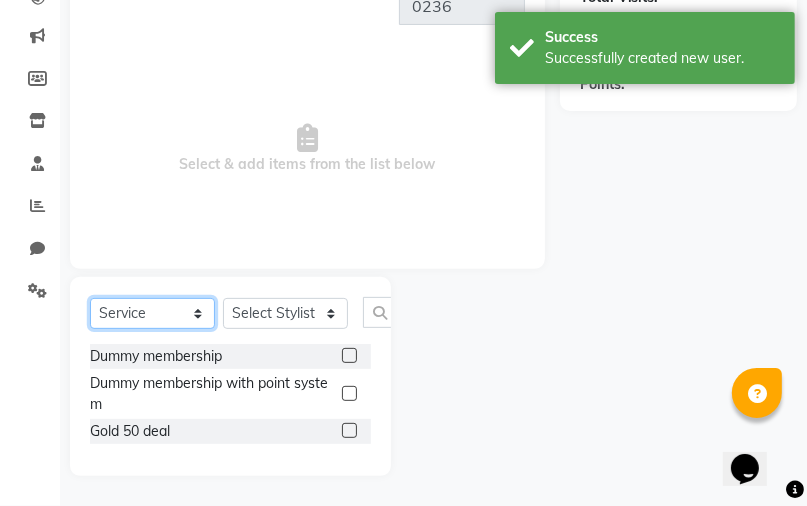 click on "Select  Service  Product  Membership  Package Voucher Prepaid Gift Card" 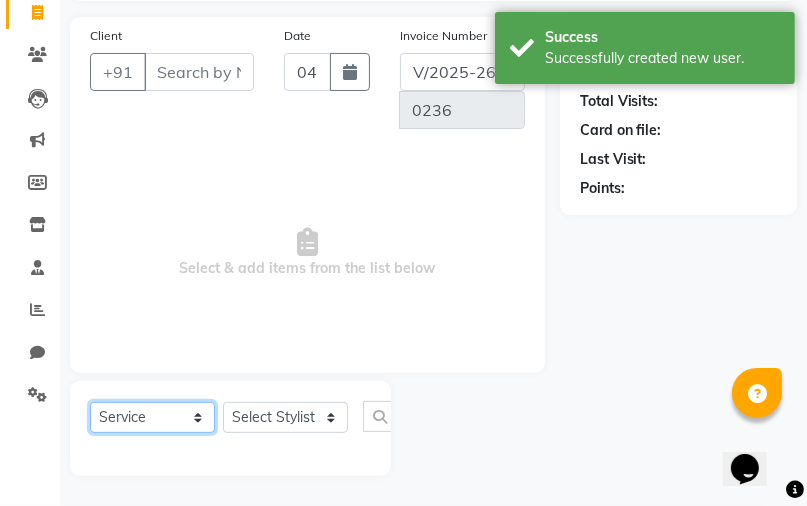 scroll, scrollTop: 160, scrollLeft: 0, axis: vertical 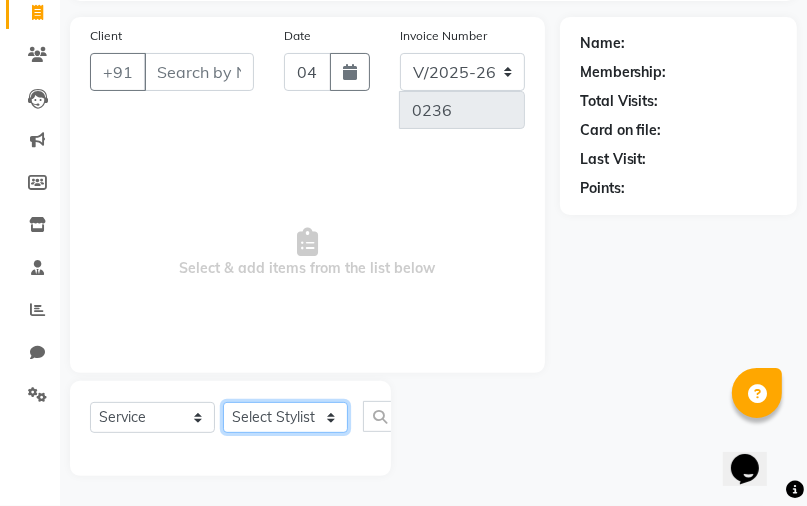 click on "Select Stylist JAFRIN RAHEEM RISHA  GAUTAM" 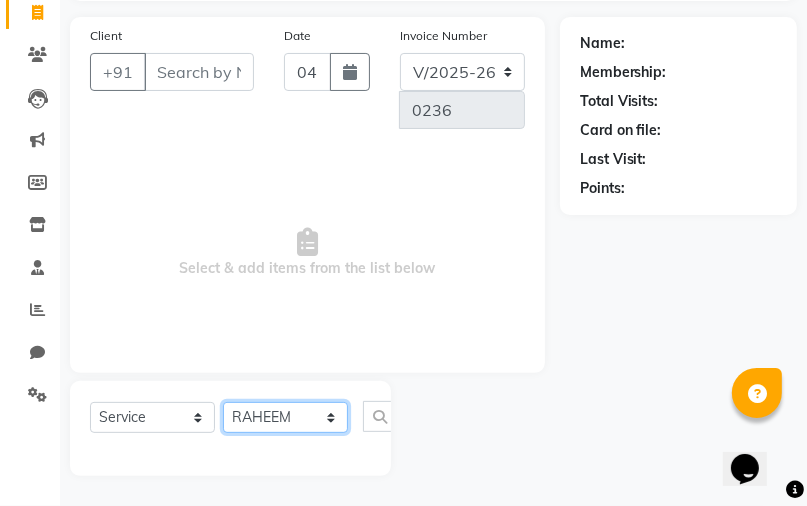click on "Select Stylist JAFRIN RAHEEM RISHA  GAUTAM" 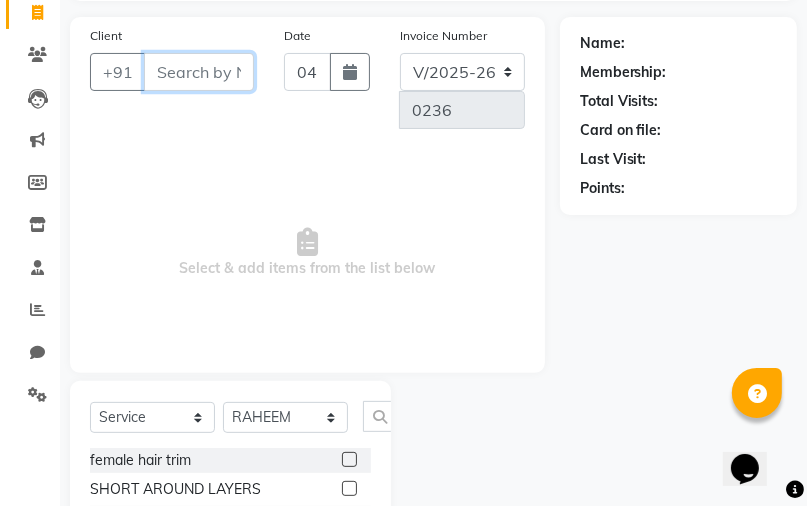 click on "Client" at bounding box center [199, 72] 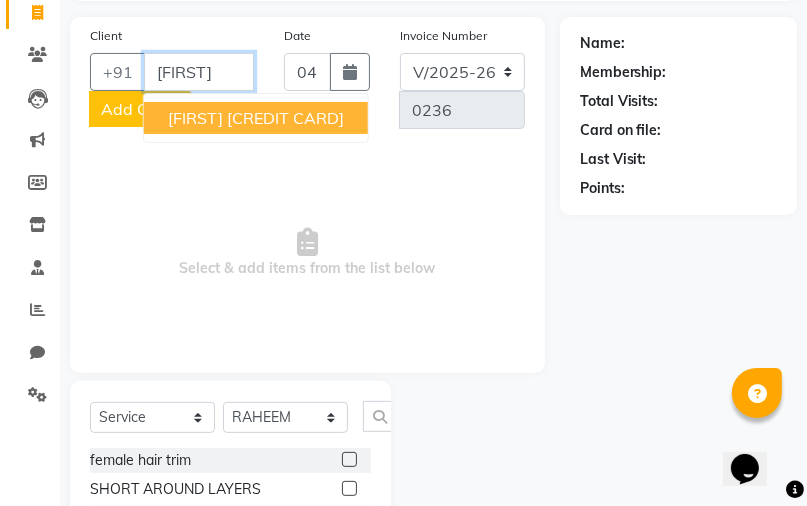 click on "1350500000008" at bounding box center [285, 118] 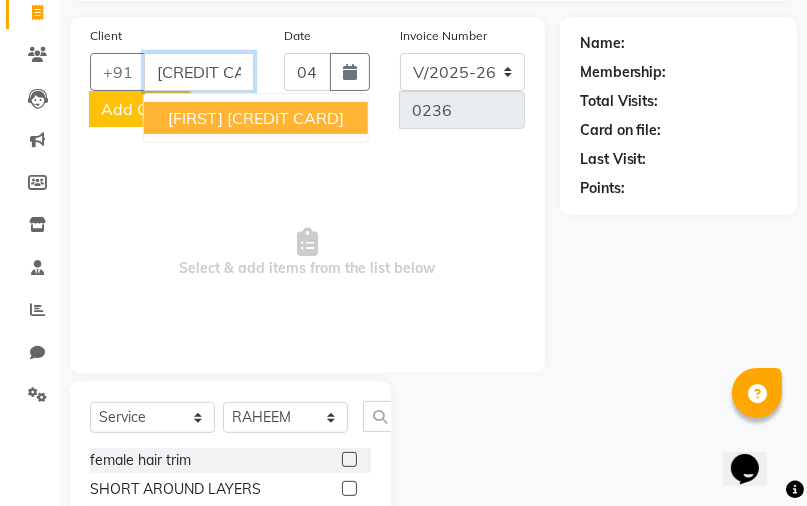 type on "1350500000008" 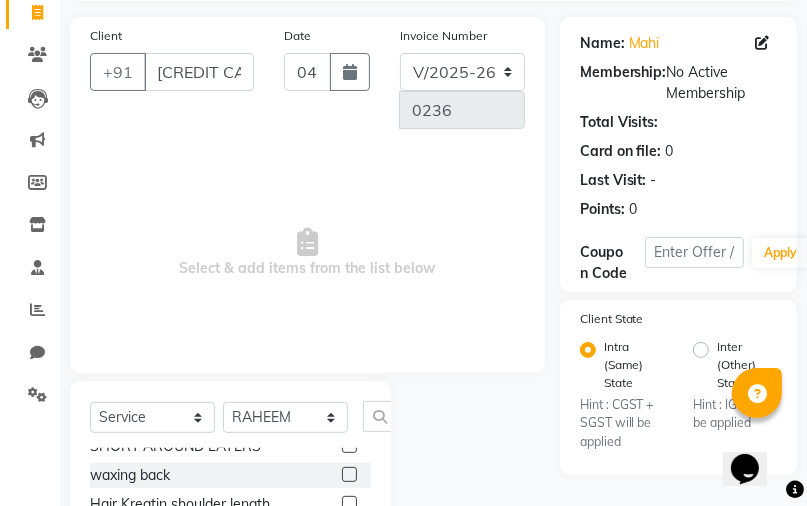 scroll, scrollTop: 80, scrollLeft: 0, axis: vertical 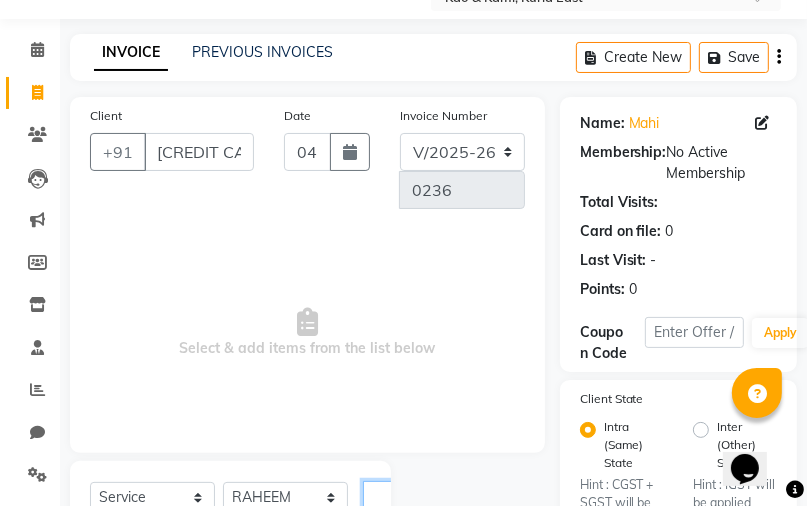 click 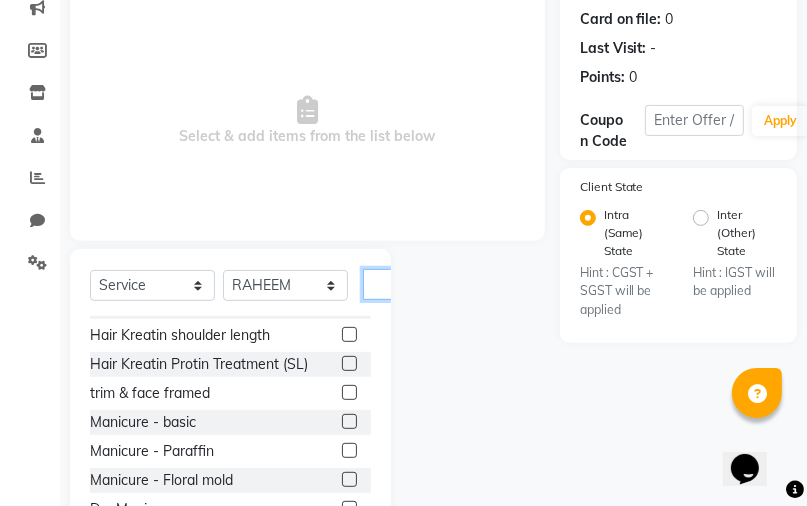 scroll, scrollTop: 320, scrollLeft: 0, axis: vertical 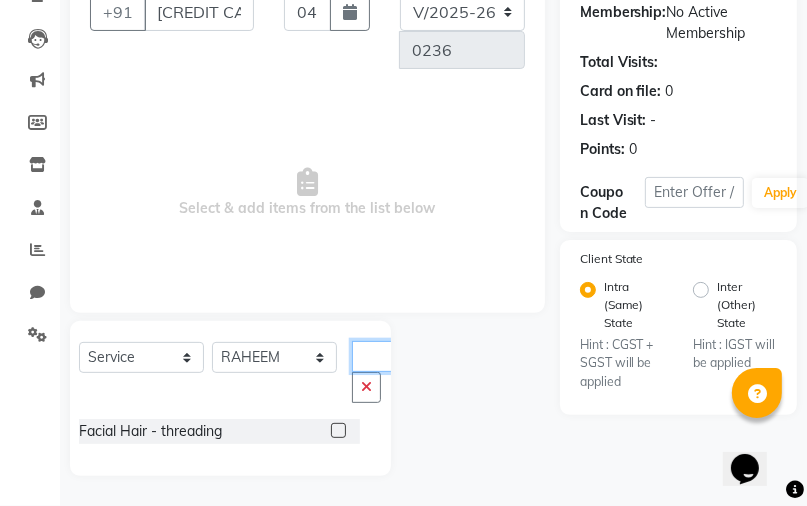 type on "thr" 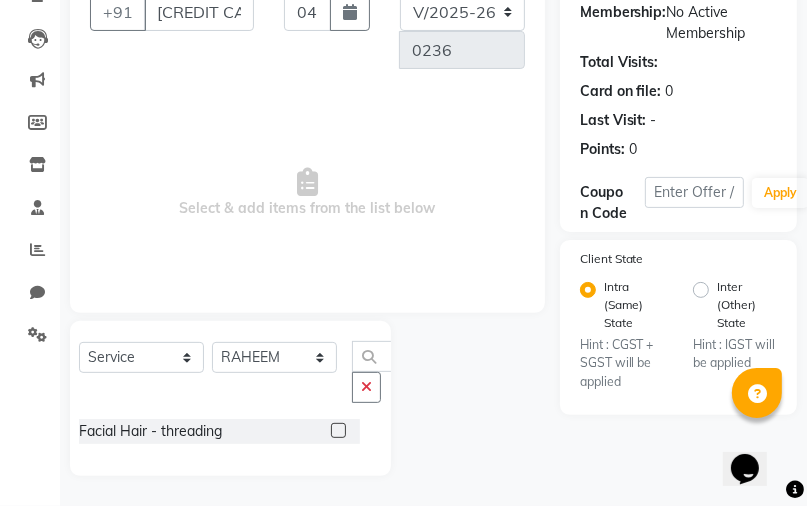 scroll, scrollTop: 0, scrollLeft: 0, axis: both 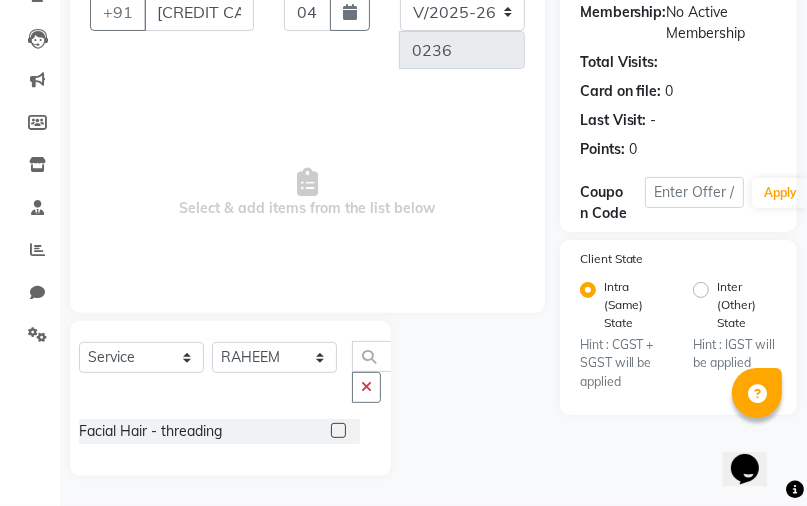 click 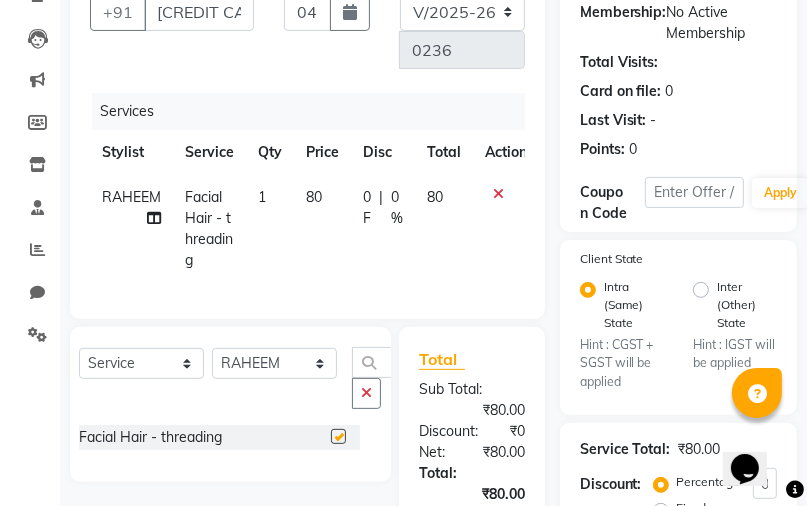 checkbox on "false" 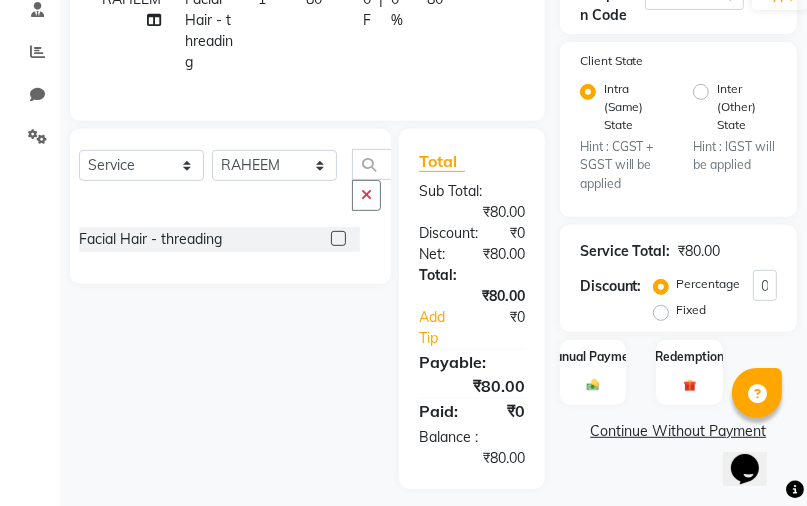 scroll, scrollTop: 464, scrollLeft: 0, axis: vertical 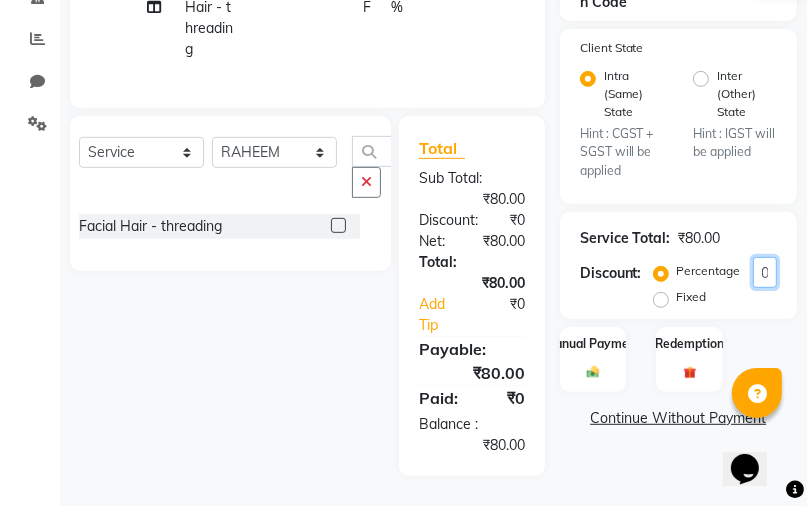 click on "0" 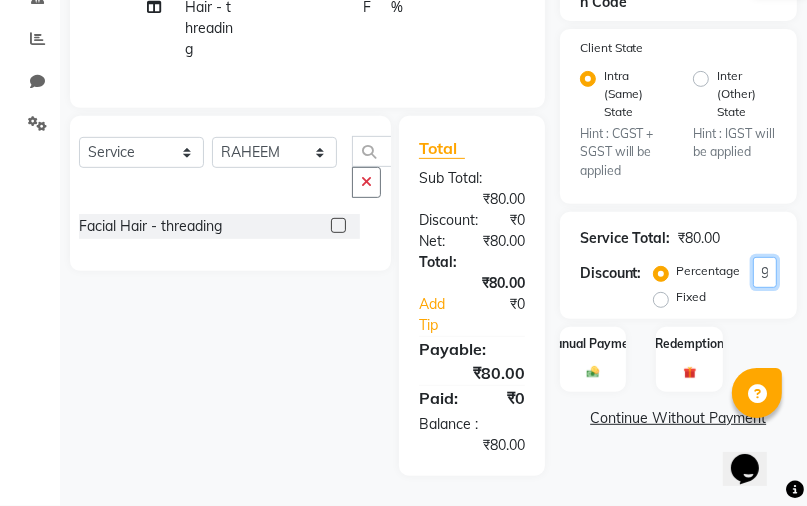 scroll, scrollTop: 0, scrollLeft: 2, axis: horizontal 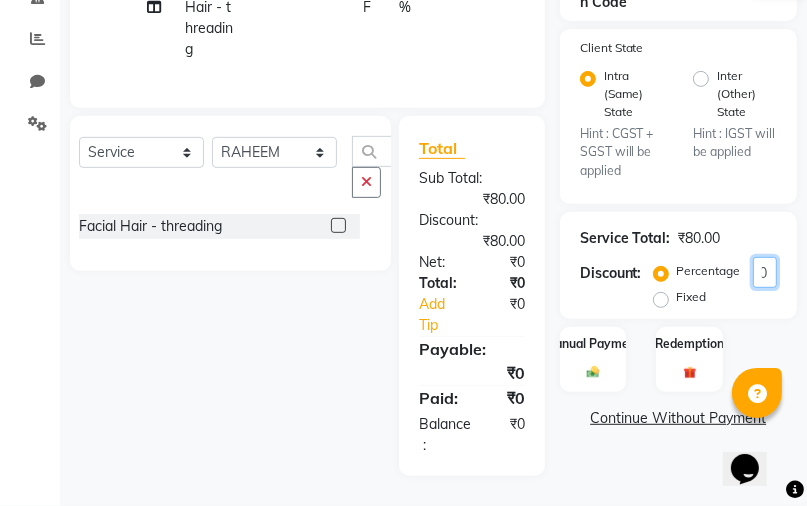 click on "100" 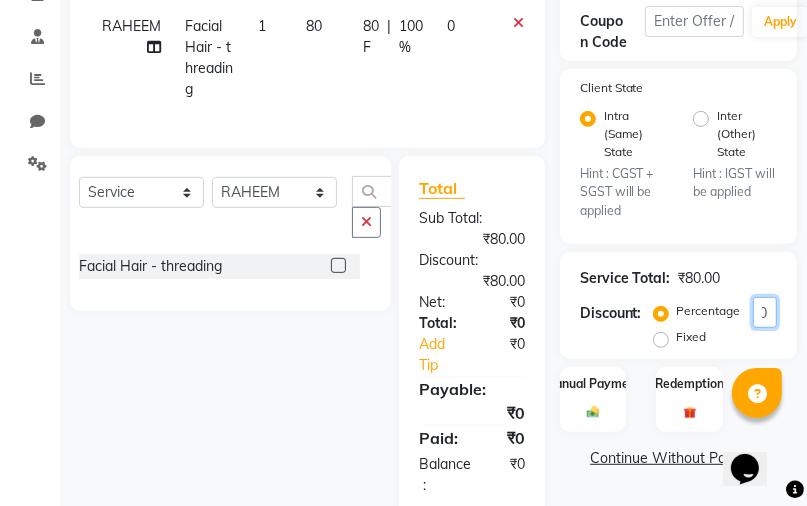 scroll, scrollTop: 363, scrollLeft: 0, axis: vertical 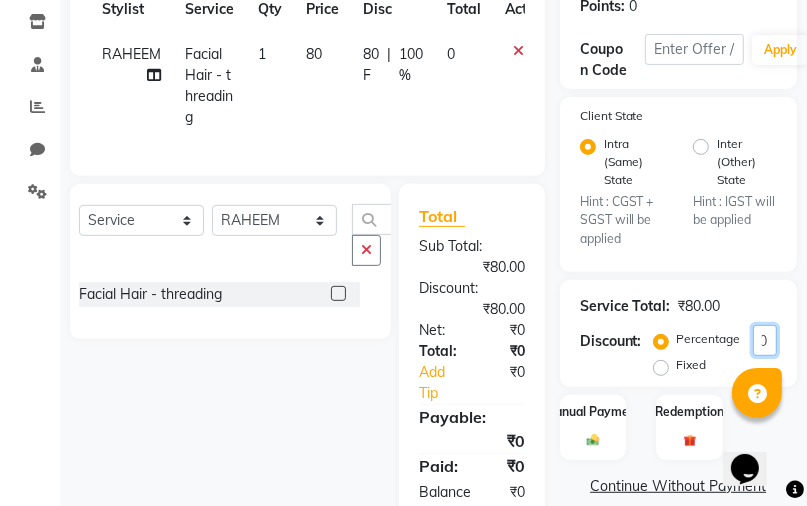 type on "100" 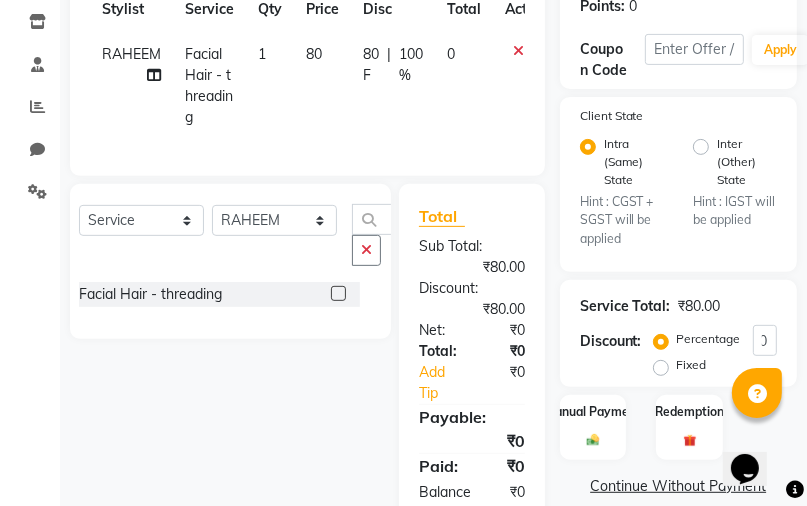scroll, scrollTop: 0, scrollLeft: 0, axis: both 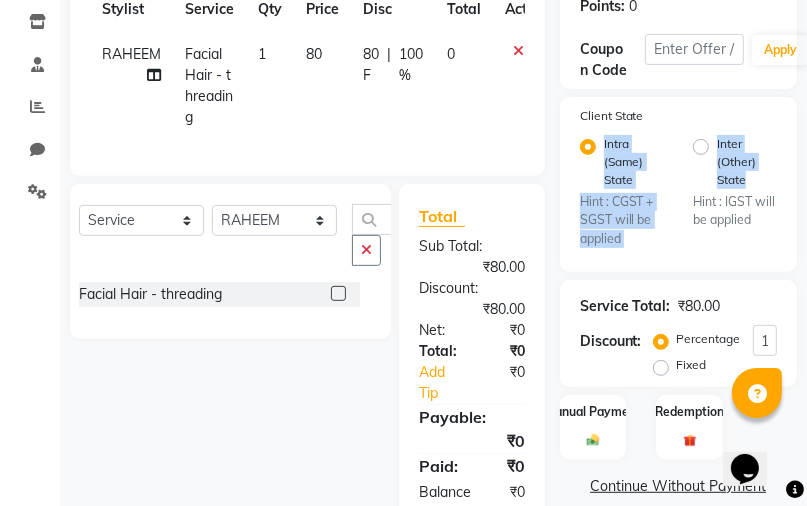 drag, startPoint x: 779, startPoint y: 118, endPoint x: 779, endPoint y: 138, distance: 20 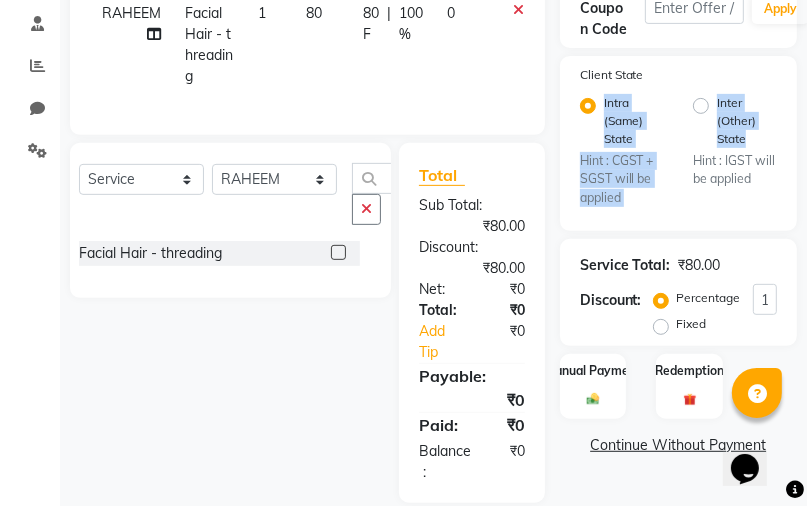 scroll, scrollTop: 443, scrollLeft: 0, axis: vertical 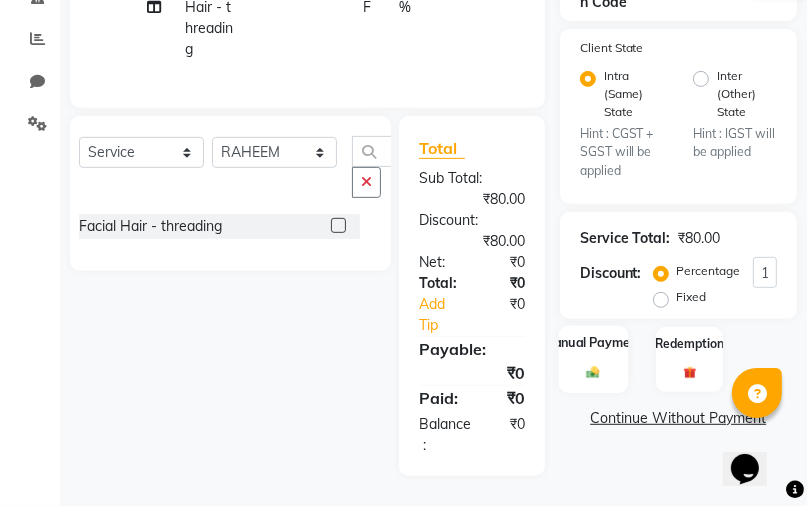 click on "Manual Payment" 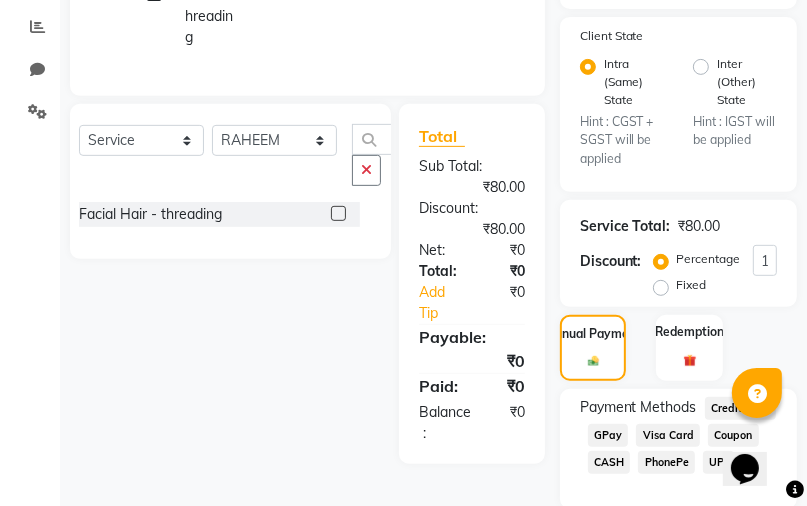 click on "CASH" 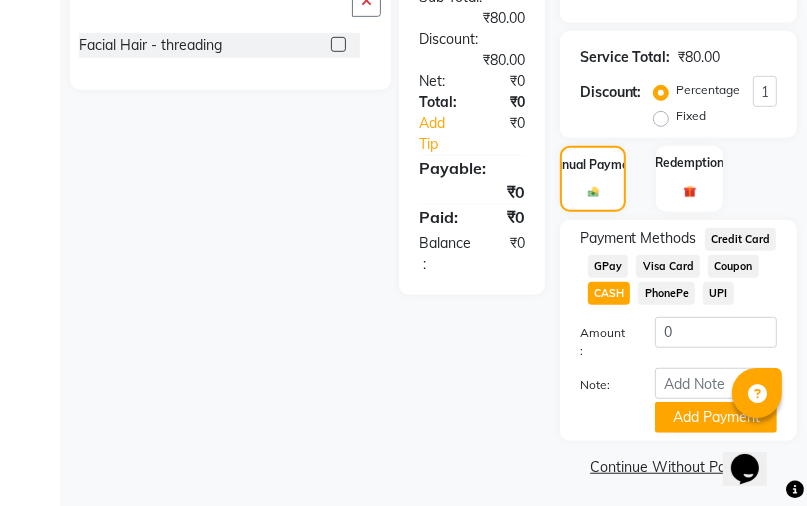 scroll, scrollTop: 622, scrollLeft: 0, axis: vertical 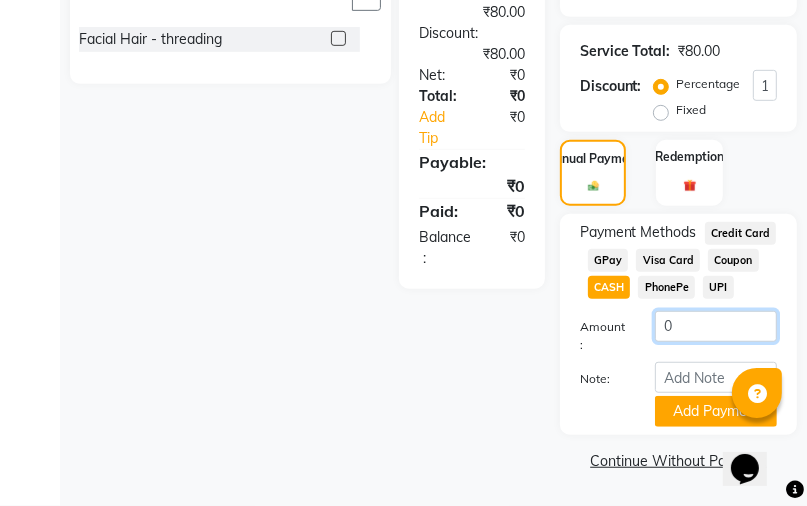 click on "0" 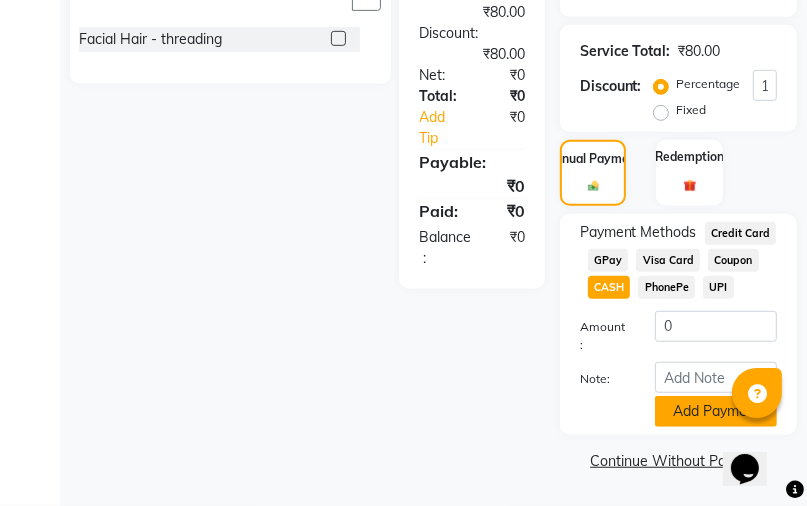 click on "Add Payment" 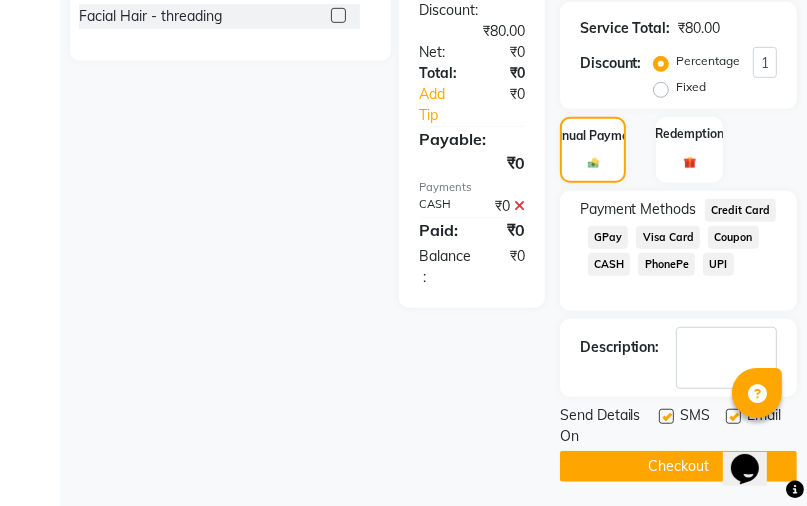 scroll, scrollTop: 647, scrollLeft: 0, axis: vertical 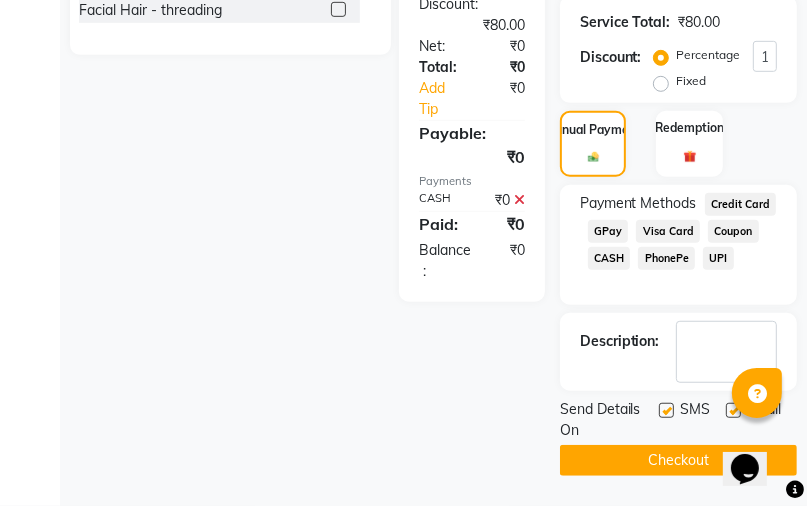 click on "Checkout" 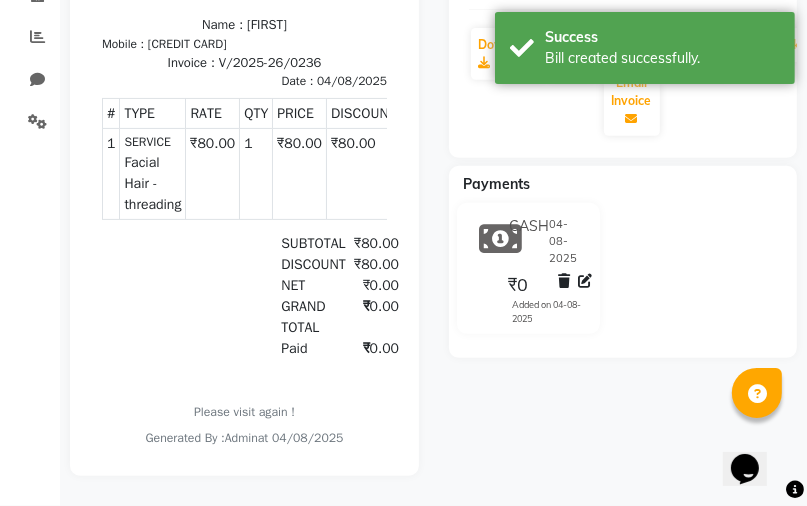 scroll, scrollTop: 444, scrollLeft: 0, axis: vertical 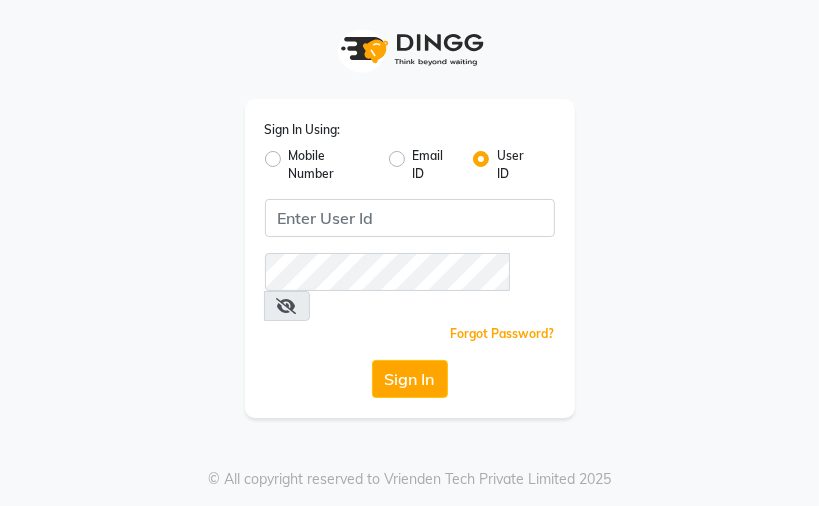 click on "Sign In Using: Mobile Number Email ID User ID  Remember me Forgot Password?  Sign In" 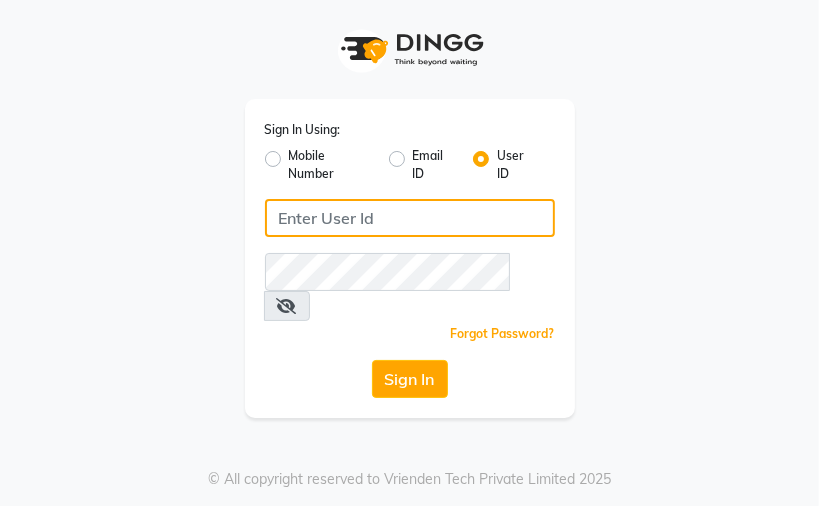 click 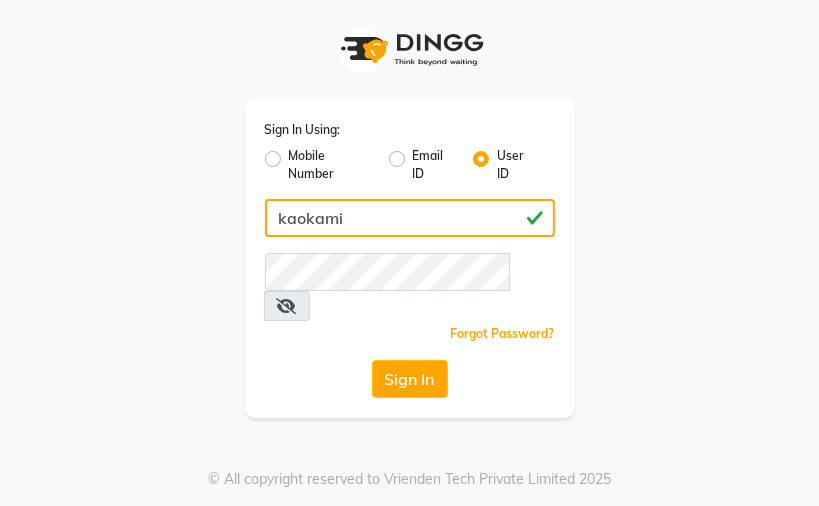 type on "kaokami" 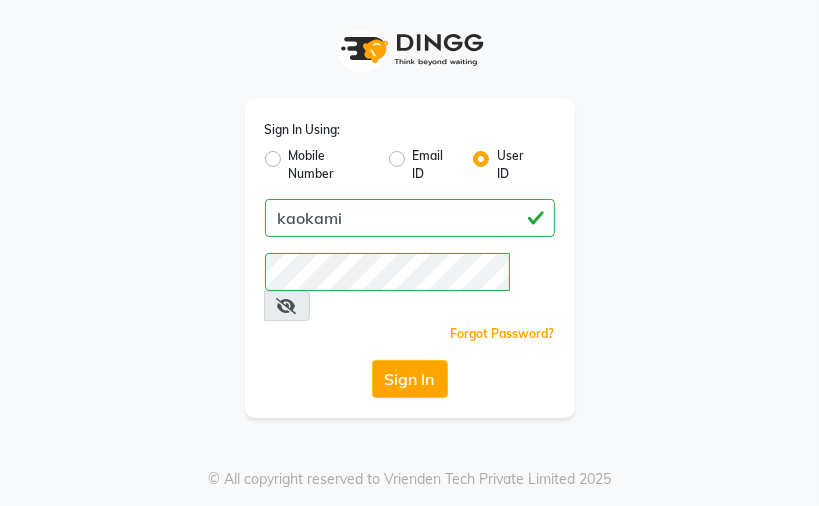click at bounding box center (287, 306) 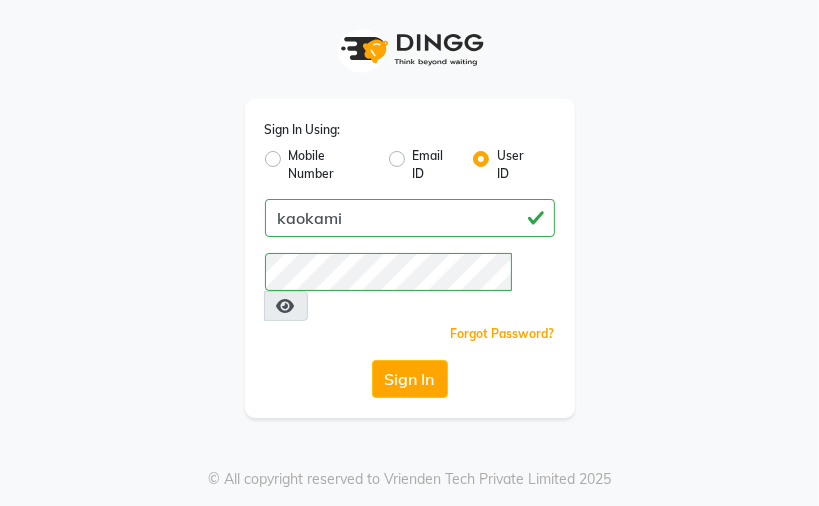 click on "Sign In" 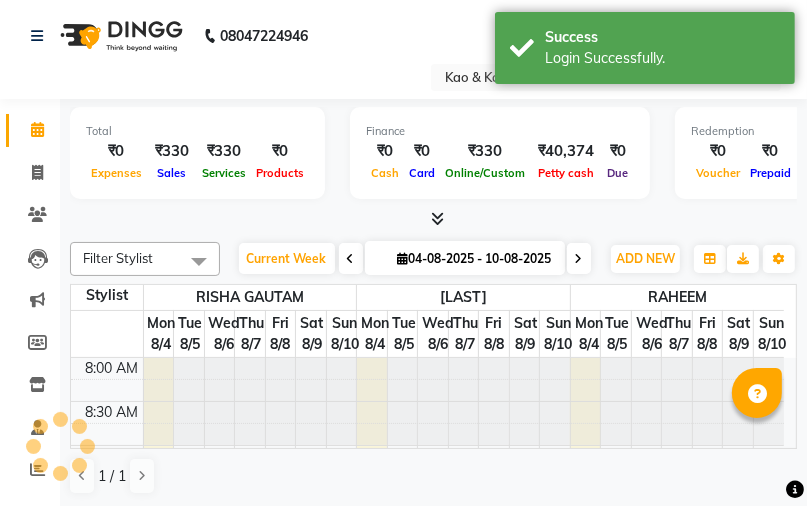 scroll, scrollTop: 0, scrollLeft: 0, axis: both 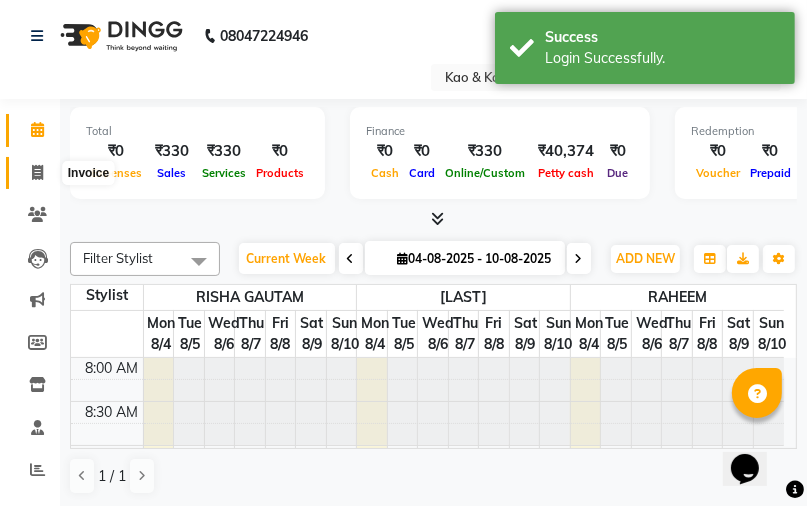 click 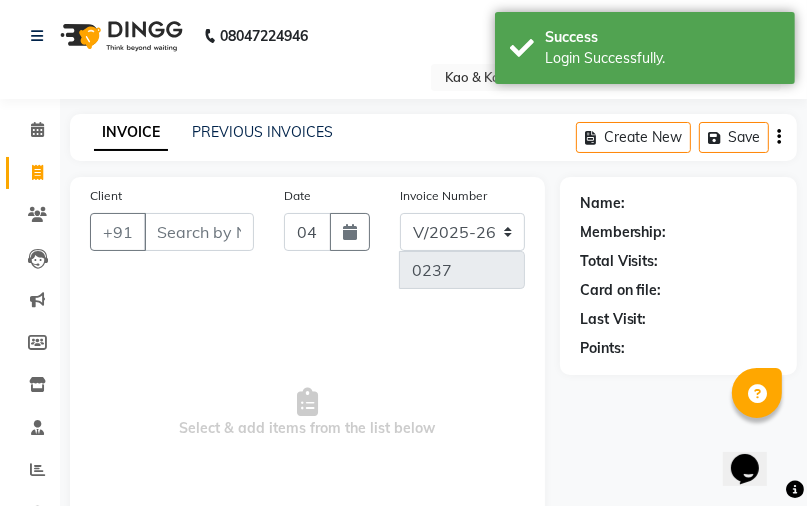 select on "membership" 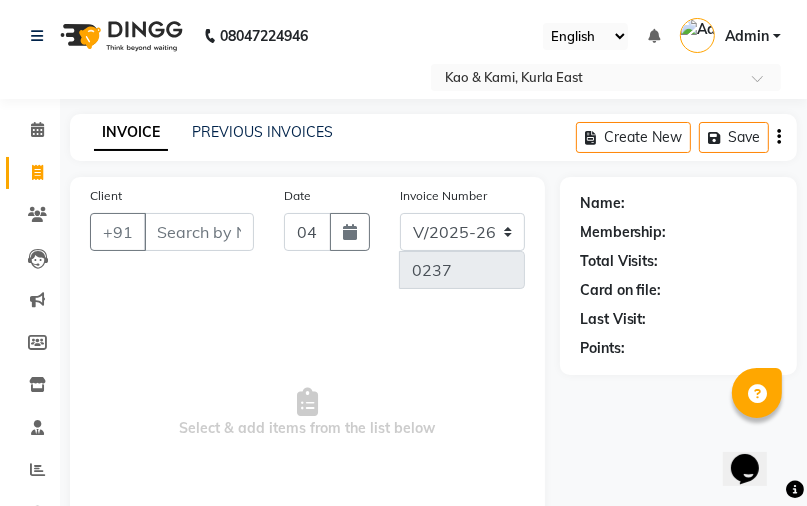 click on "Client" at bounding box center (199, 232) 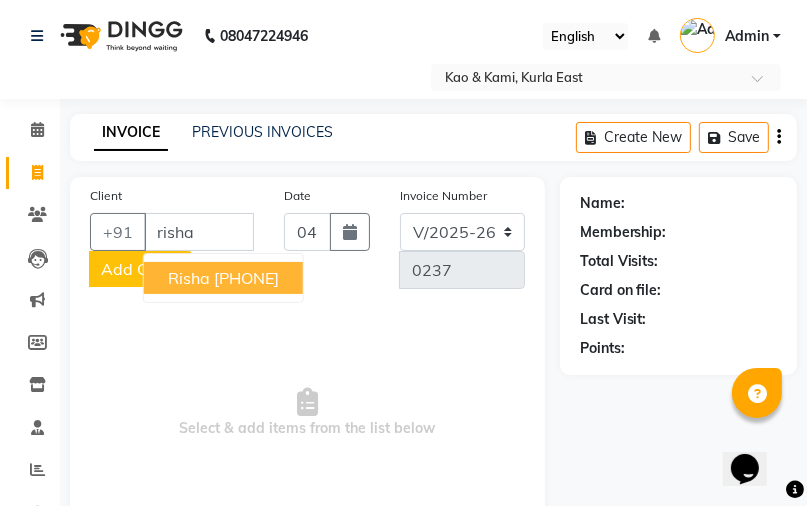 click on "8169402570" at bounding box center (246, 278) 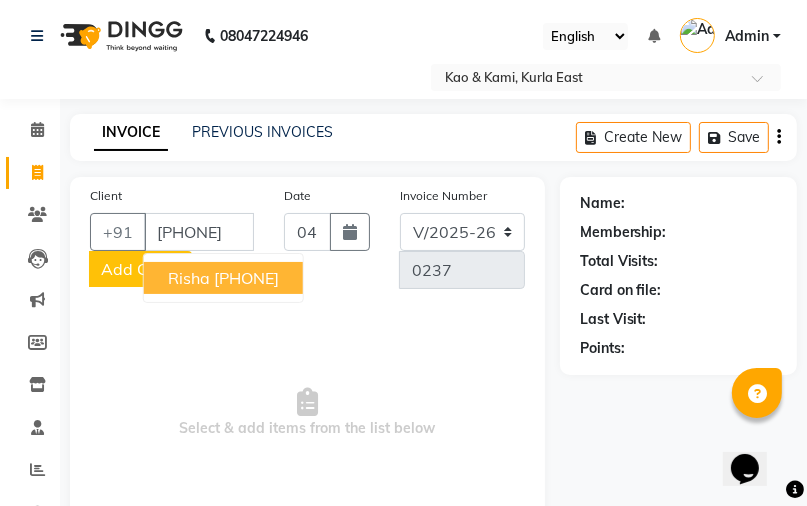 type on "8169402570" 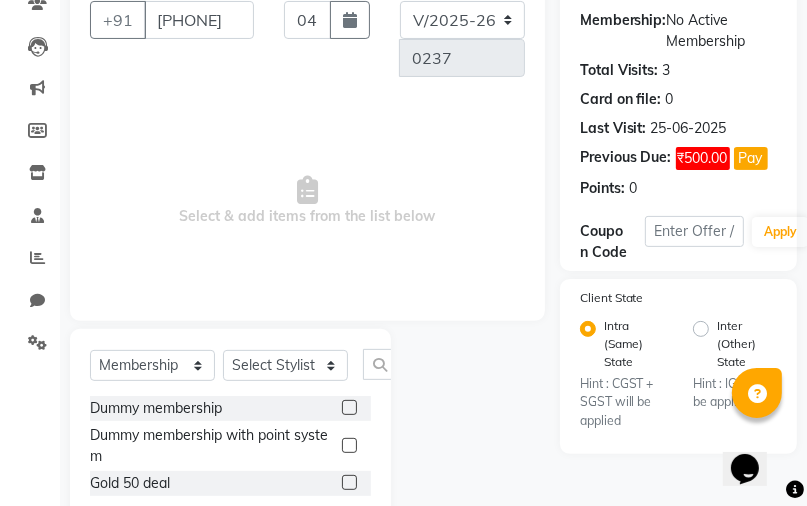 scroll, scrollTop: 184, scrollLeft: 0, axis: vertical 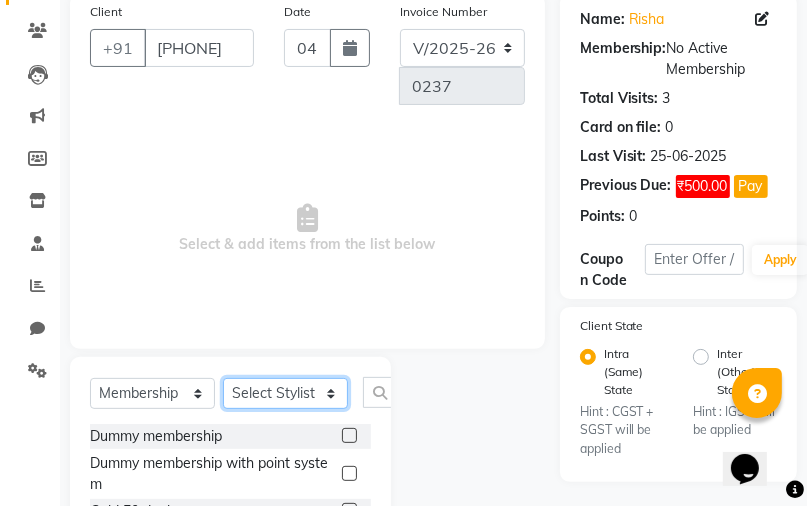 click on "Select Stylist JAFRIN RAHEEM RISHA  GAUTAM" 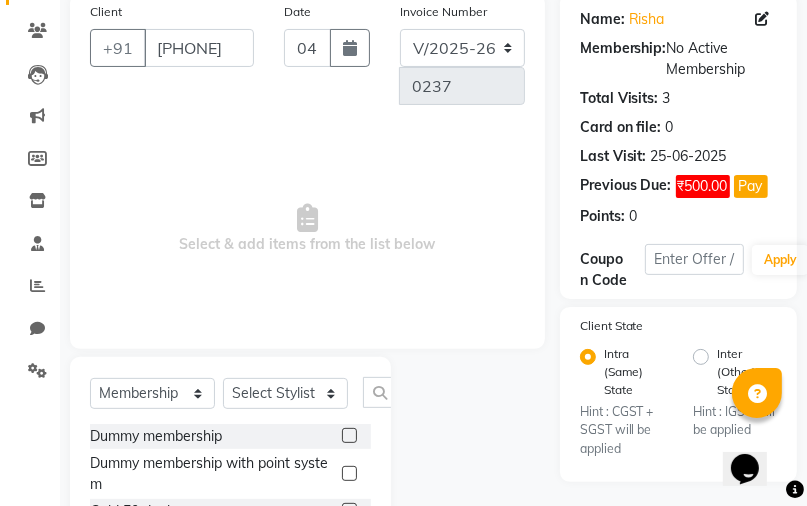 click 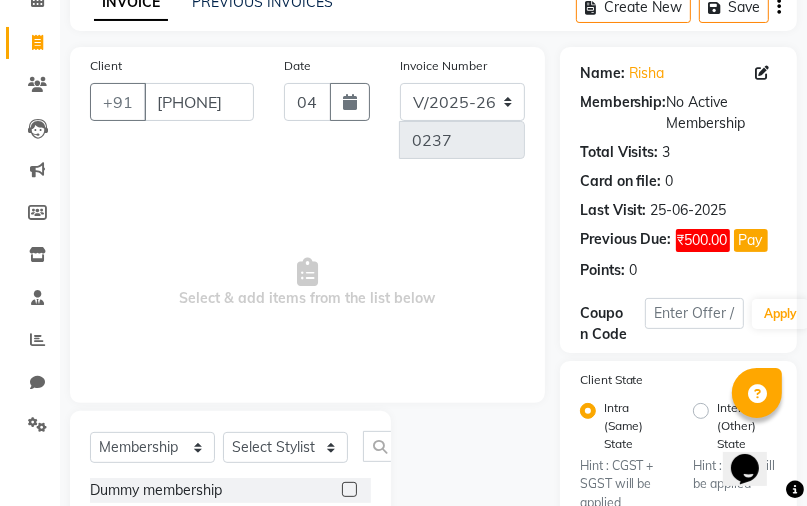 scroll, scrollTop: 104, scrollLeft: 0, axis: vertical 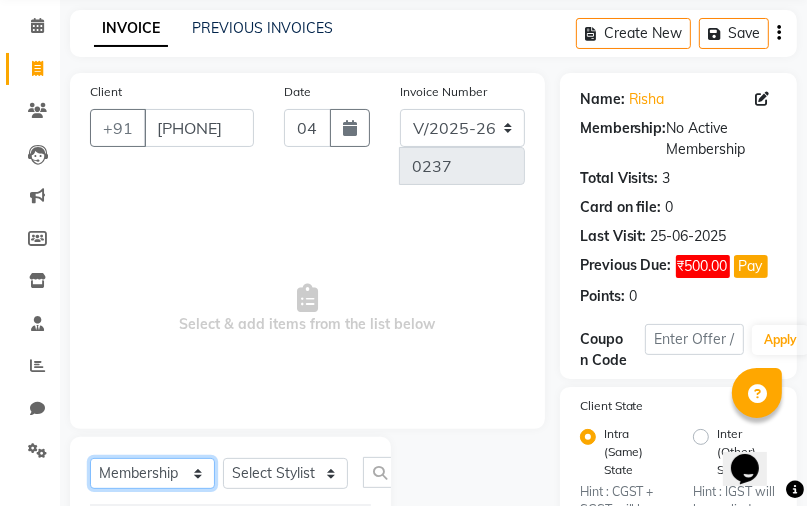 click on "Select  Service  Product  Membership  Package Voucher Prepaid Gift Card" 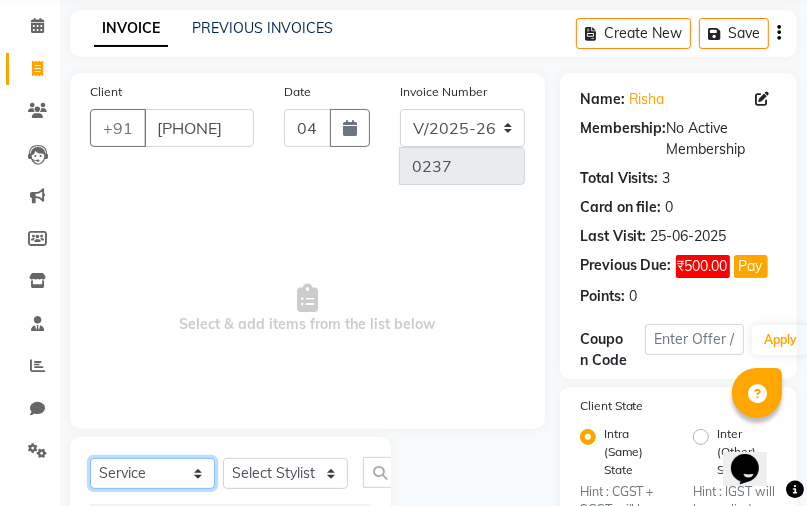 click on "Select  Service  Product  Membership  Package Voucher Prepaid Gift Card" 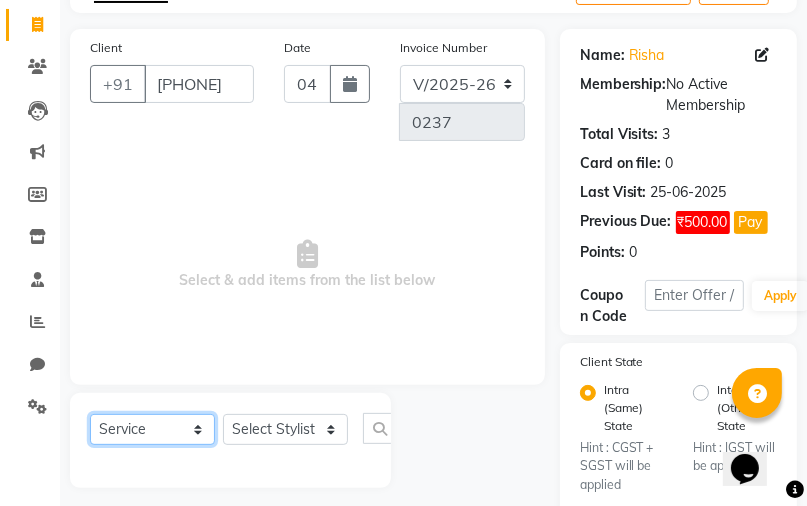 scroll, scrollTop: 191, scrollLeft: 0, axis: vertical 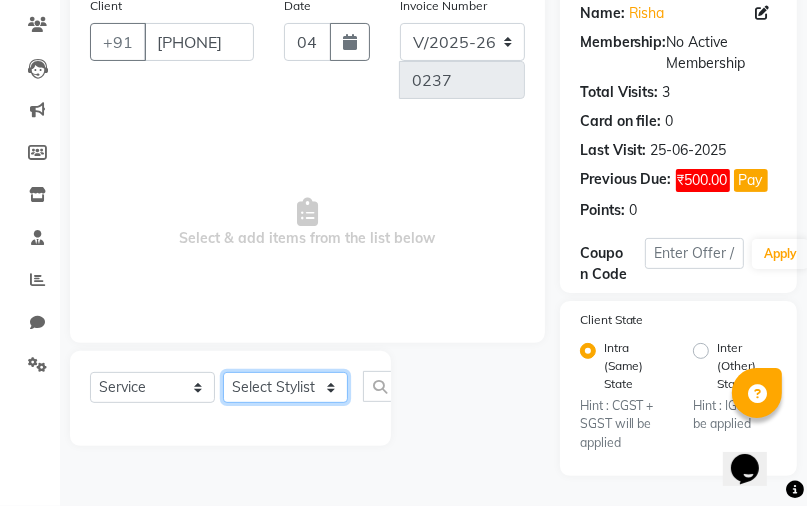 click on "Select Stylist JAFRIN RAHEEM RISHA  GAUTAM" 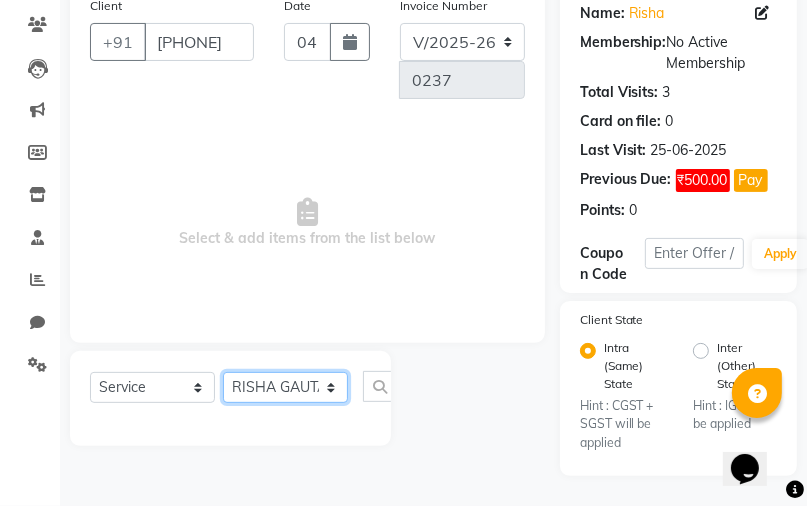 click on "Select Stylist JAFRIN RAHEEM RISHA  GAUTAM" 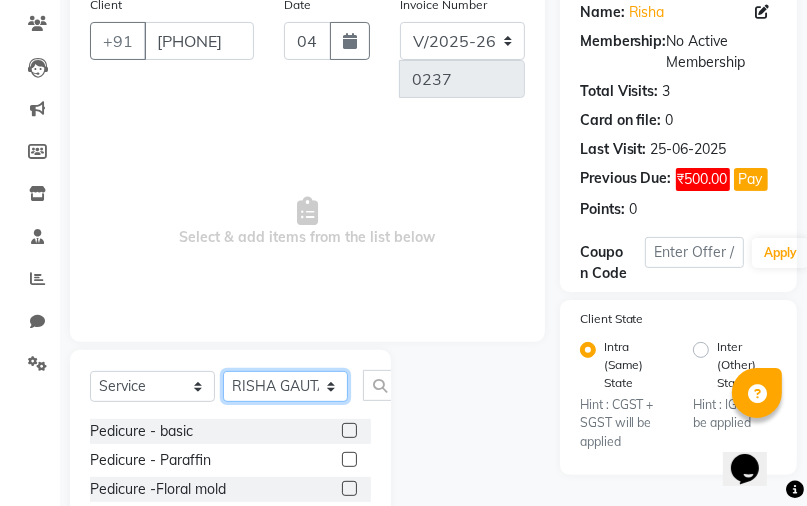 scroll, scrollTop: 320, scrollLeft: 0, axis: vertical 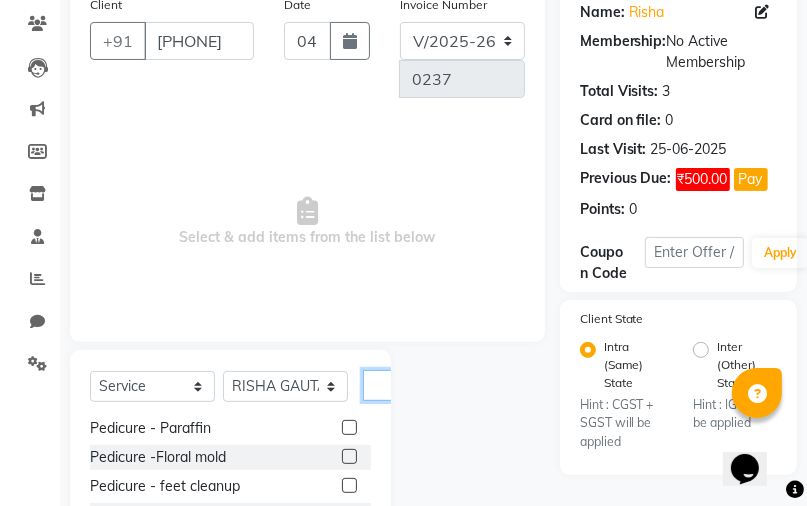 click 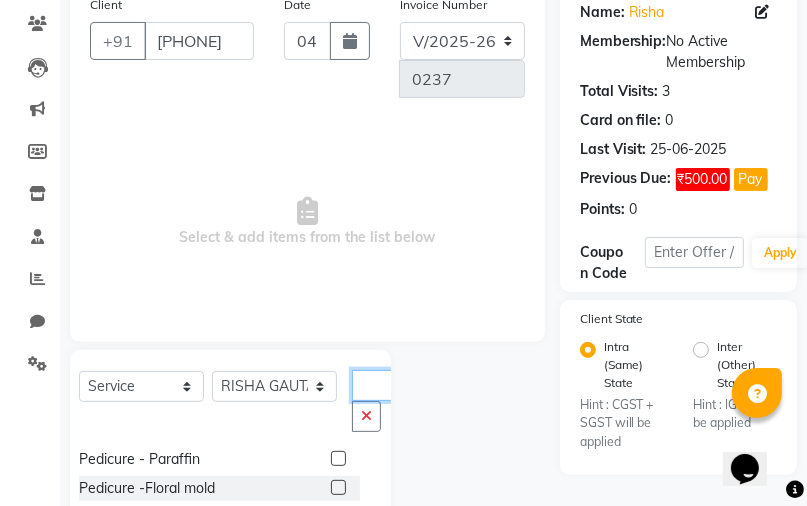 scroll, scrollTop: 117, scrollLeft: 0, axis: vertical 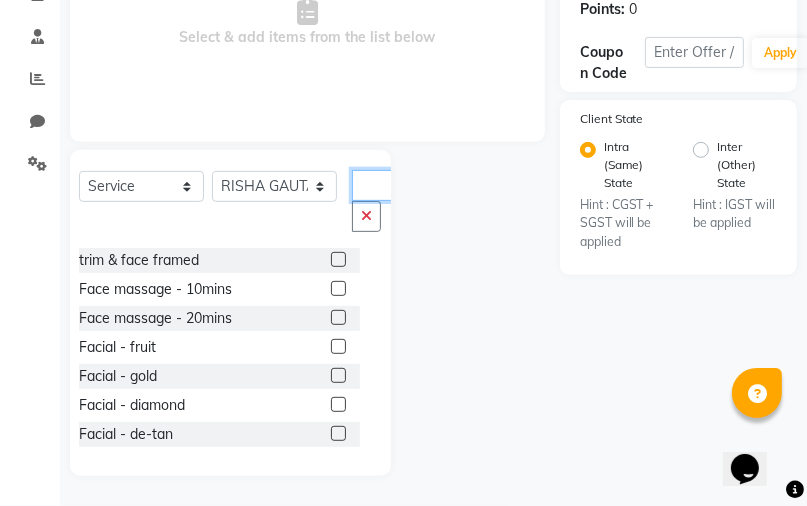 type on "fac" 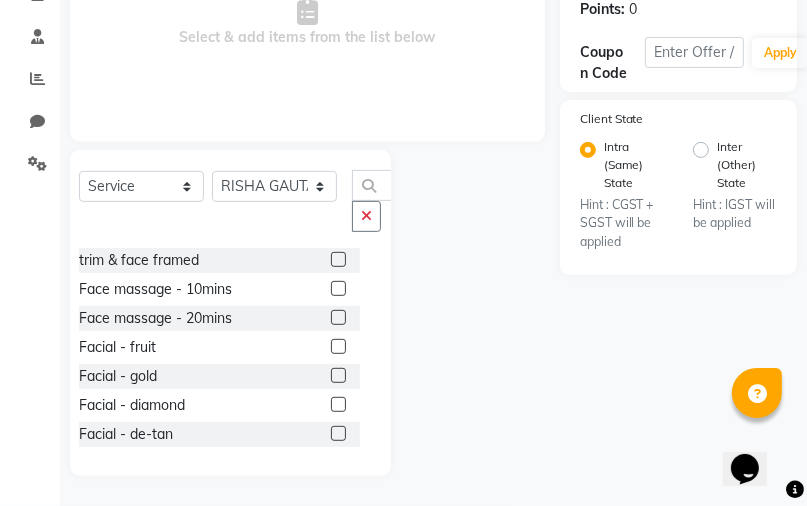 click 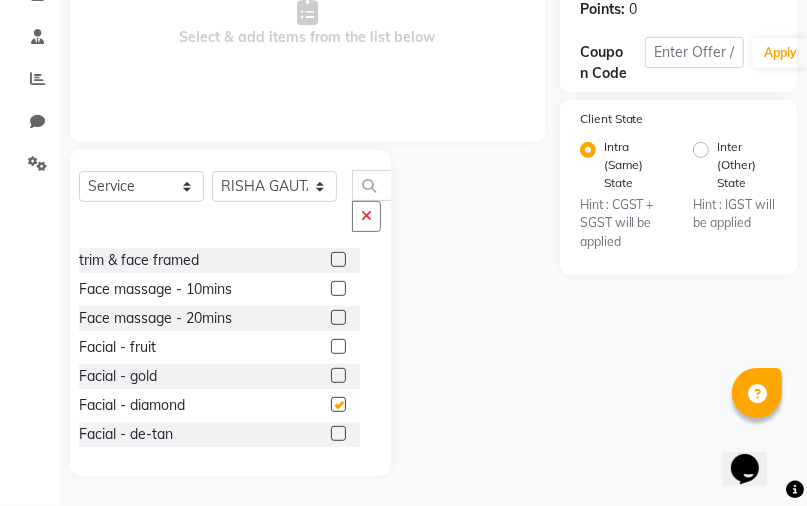 scroll, scrollTop: 0, scrollLeft: 0, axis: both 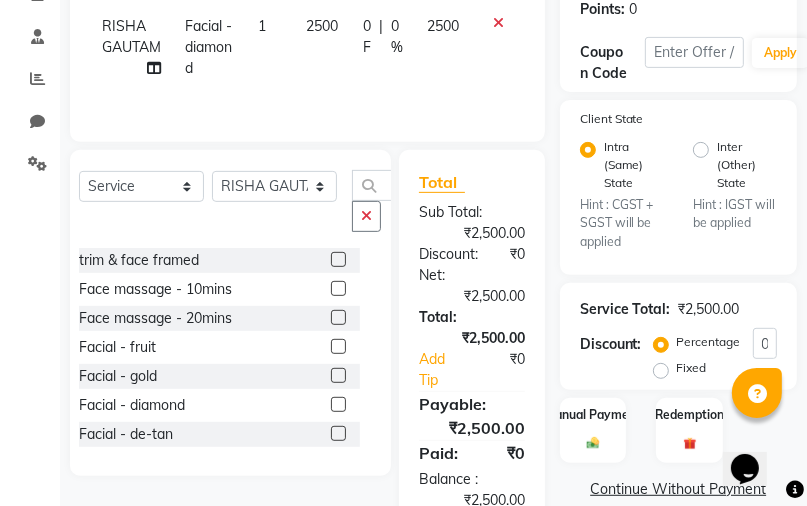 checkbox on "false" 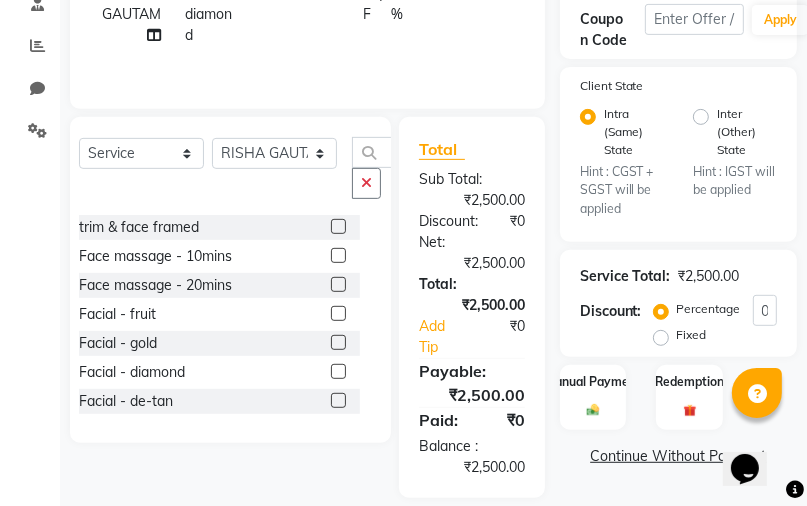 scroll, scrollTop: 387, scrollLeft: 0, axis: vertical 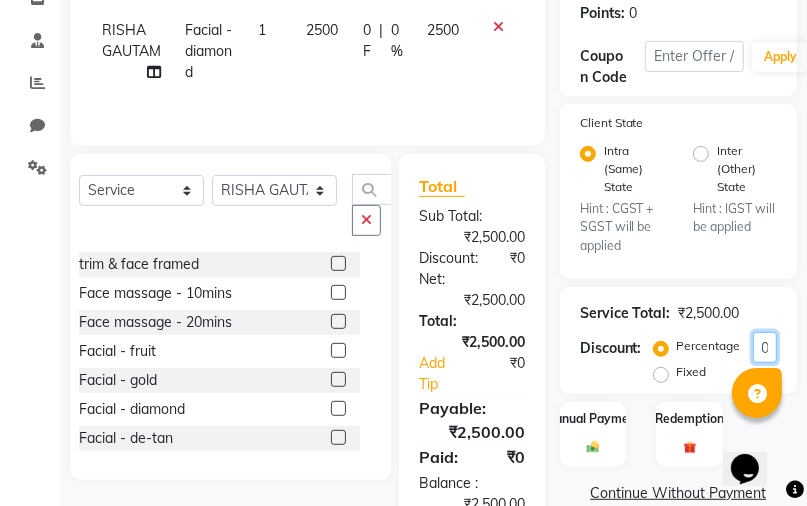 click on "0" 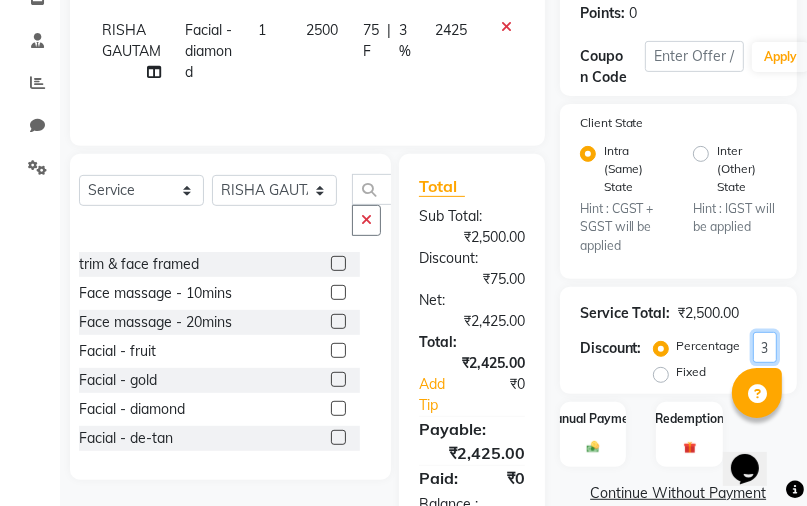 type on "030" 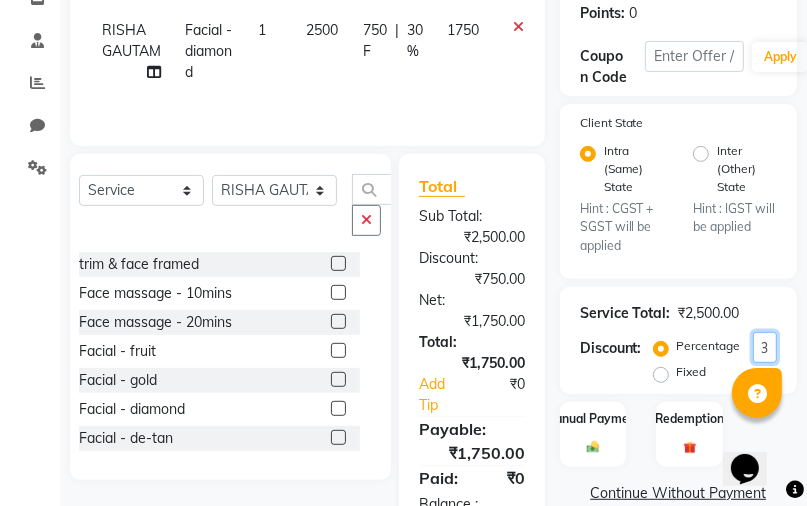 scroll, scrollTop: 0, scrollLeft: 18, axis: horizontal 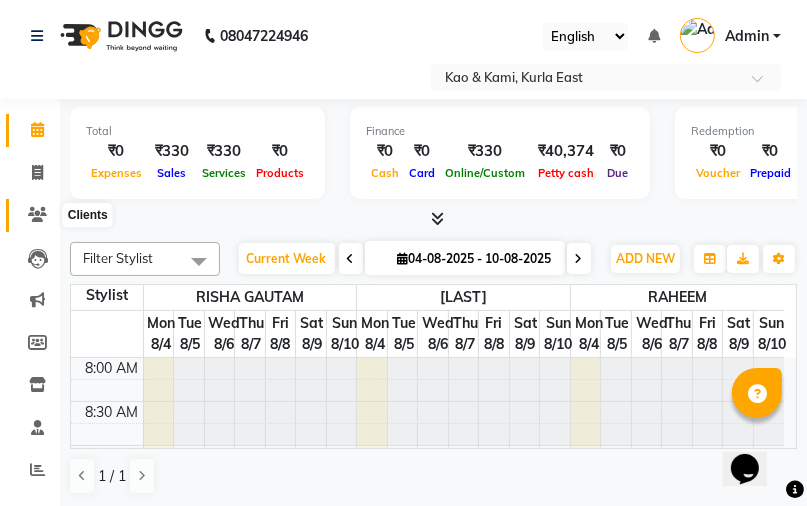 click 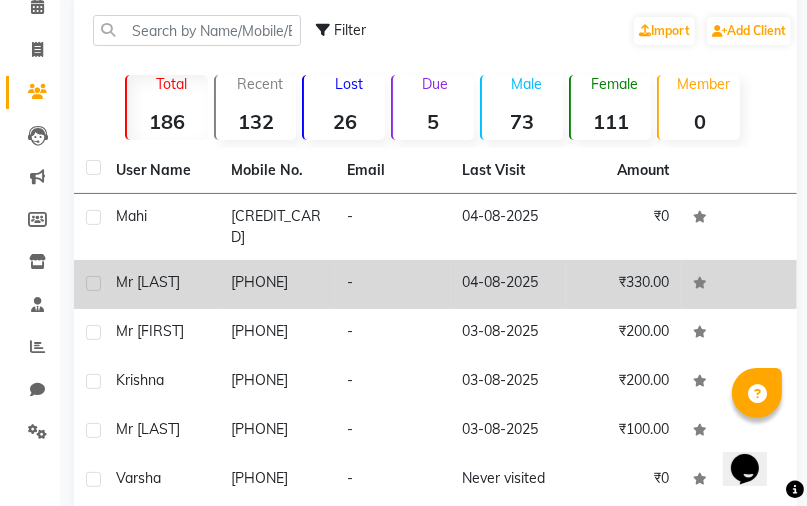 scroll, scrollTop: 160, scrollLeft: 0, axis: vertical 